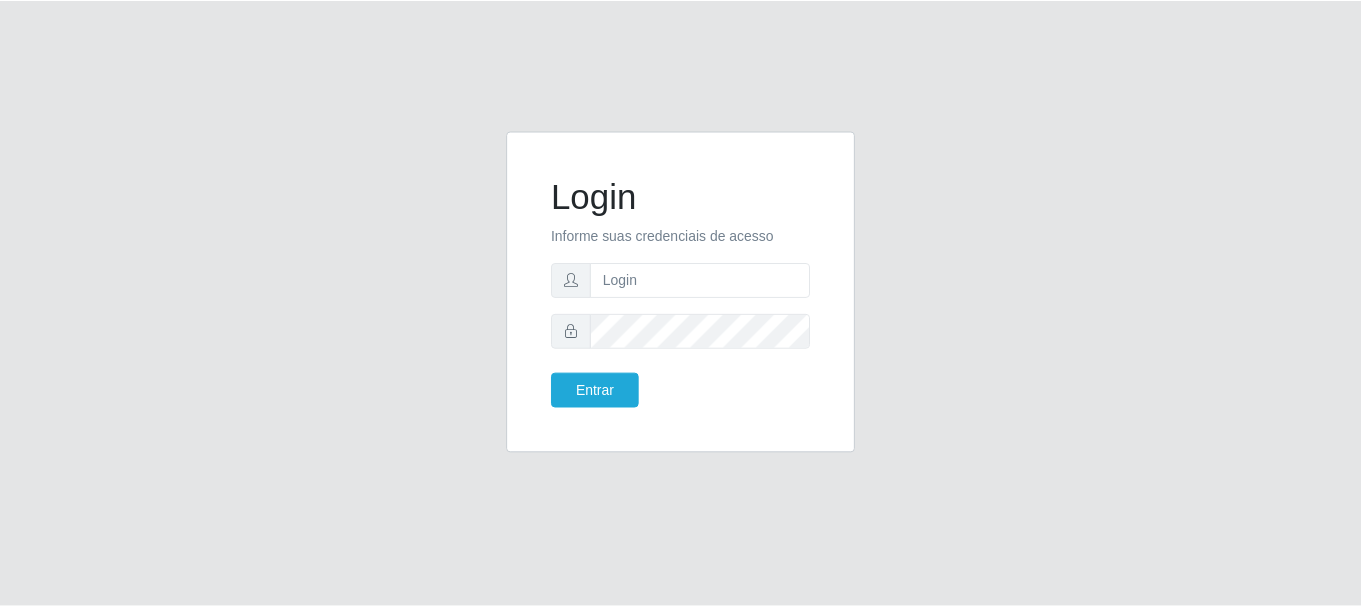 scroll, scrollTop: 0, scrollLeft: 0, axis: both 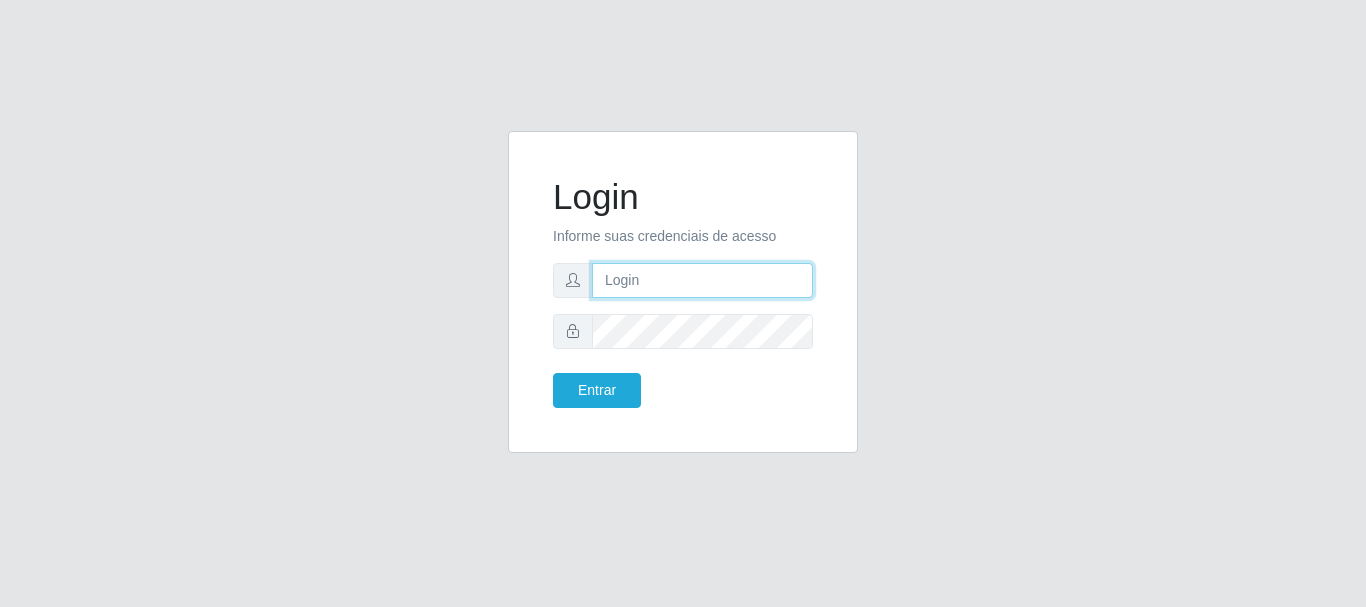 click at bounding box center (702, 280) 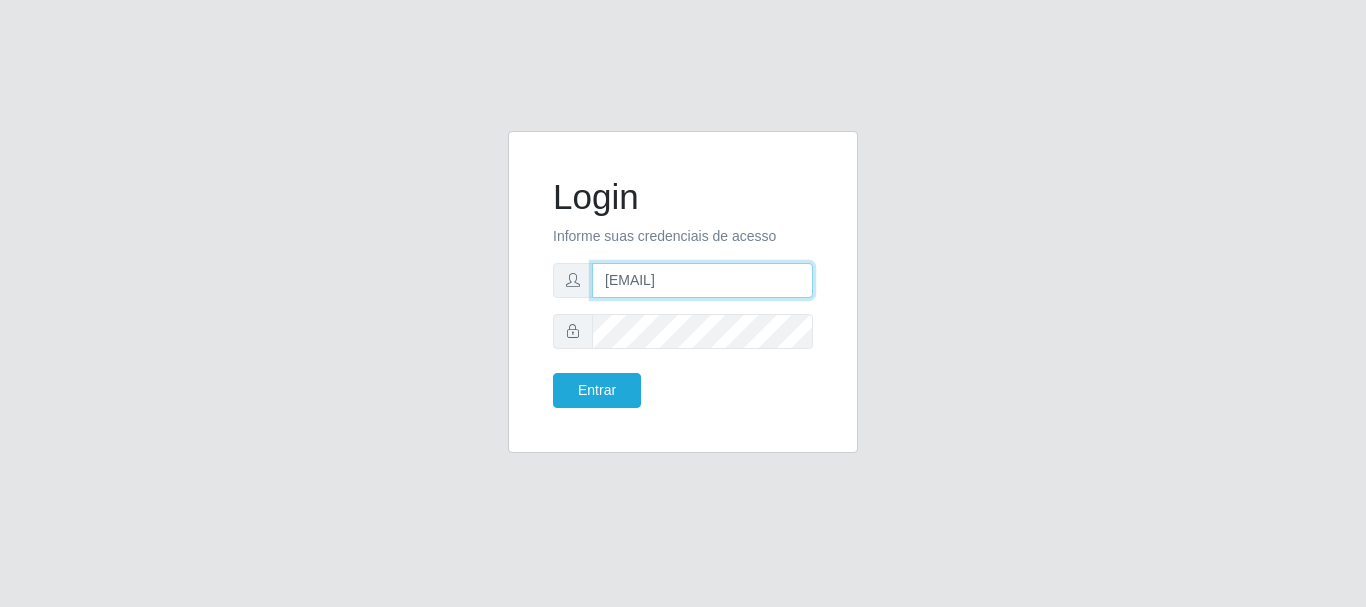 type on "[EMAIL]" 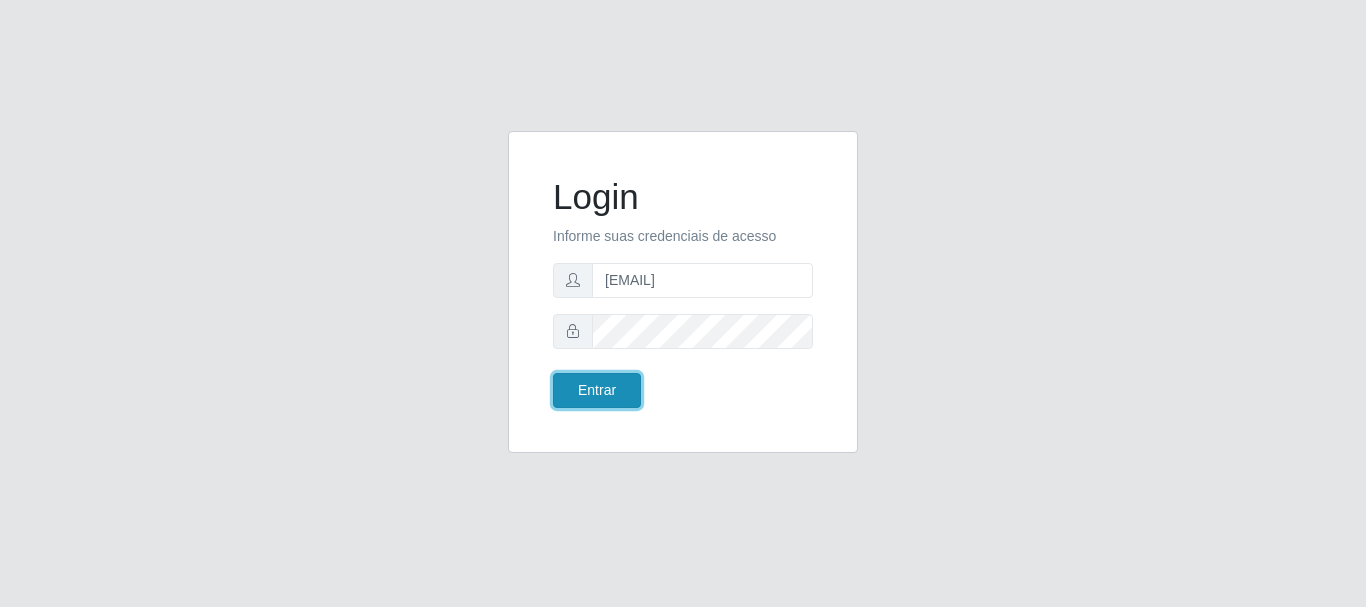 click on "Entrar" at bounding box center [597, 390] 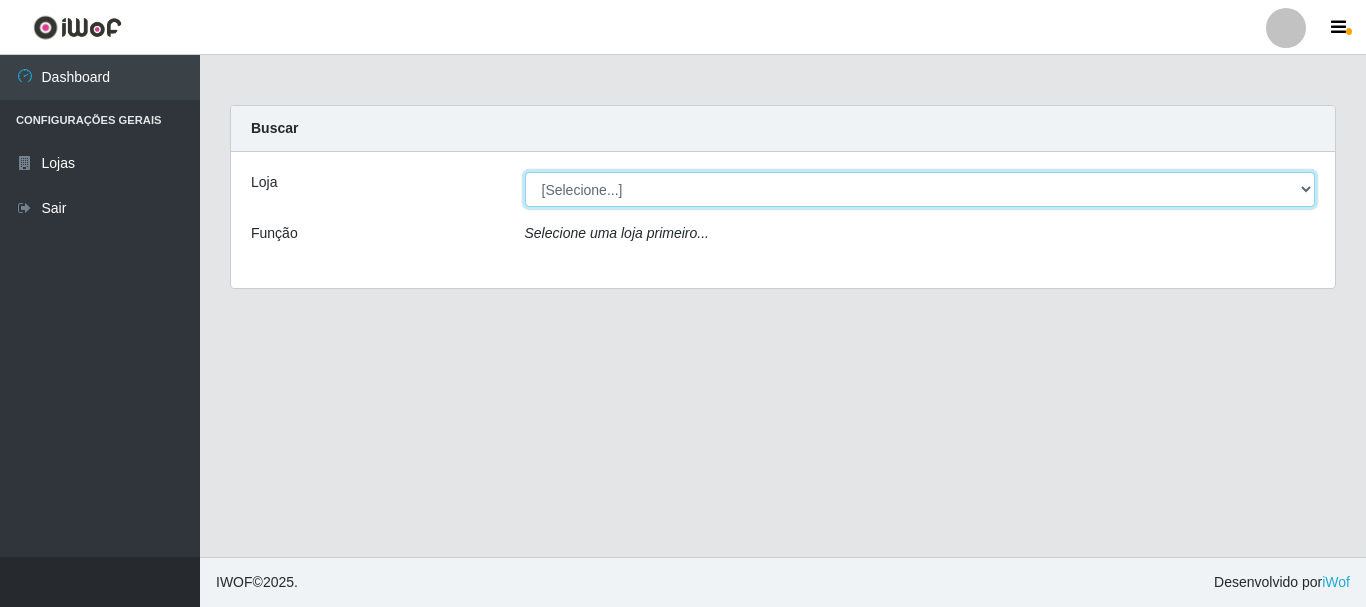 click on "[Selecione...] Bemais Supermercados - B5 Anatólia" at bounding box center [920, 189] 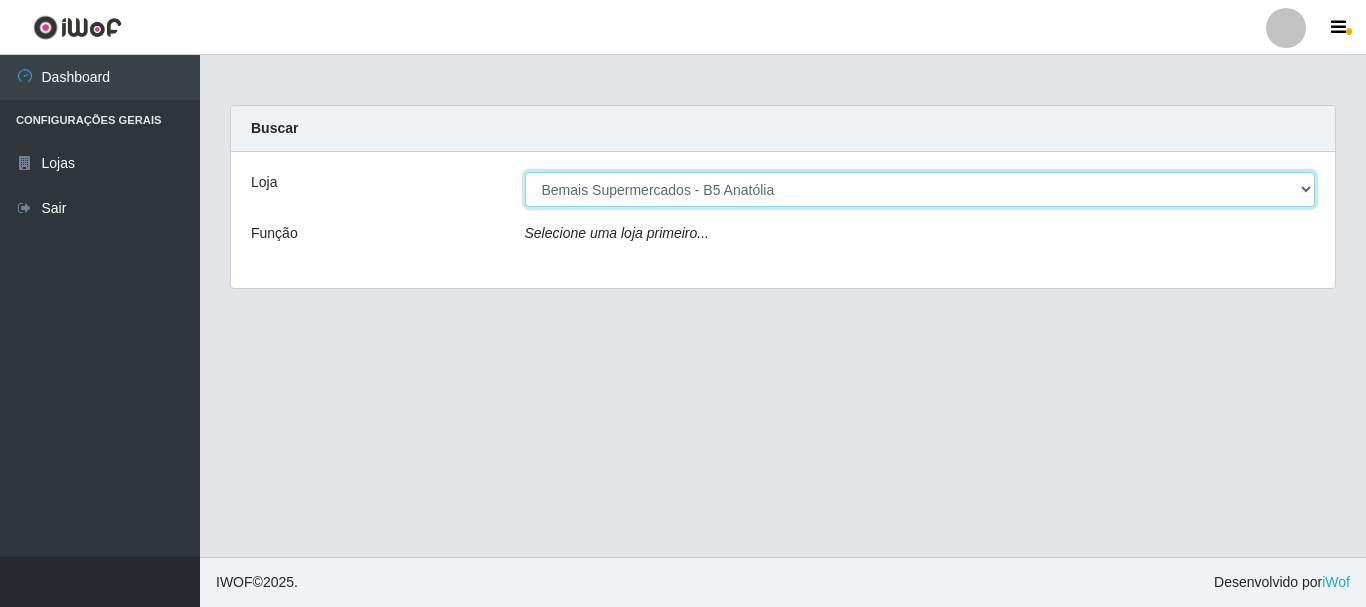 click on "[Selecione...] Bemais Supermercados - B5 Anatólia" at bounding box center [920, 189] 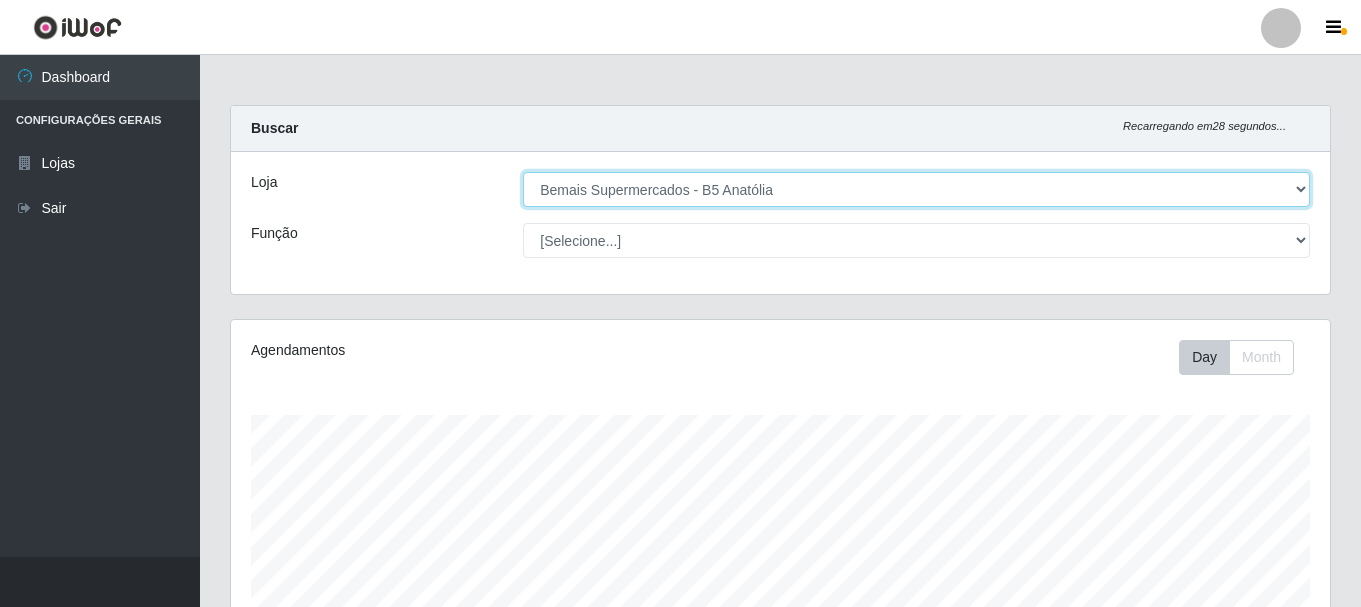 scroll, scrollTop: 999585, scrollLeft: 998901, axis: both 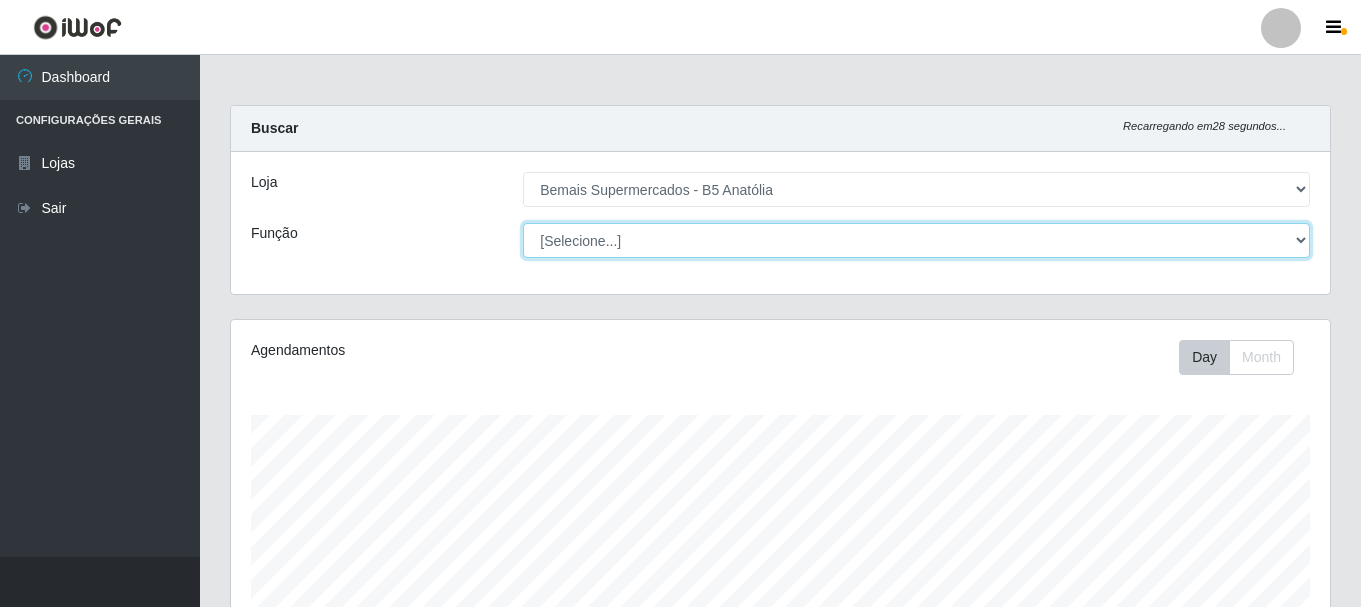 click on "[Selecione...] ASG ASG + ASG ++ Auxiliar de Estacionamento Auxiliar de Estacionamento + Auxiliar de Estacionamento ++ Balconista de Açougue  Balconista de Açougue + Balconista de Açougue ++ Embalador Embalador + Embalador ++ Operador de Caixa Operador de Caixa + Operador de Caixa ++ Repositor  Repositor + Repositor ++" at bounding box center (916, 240) 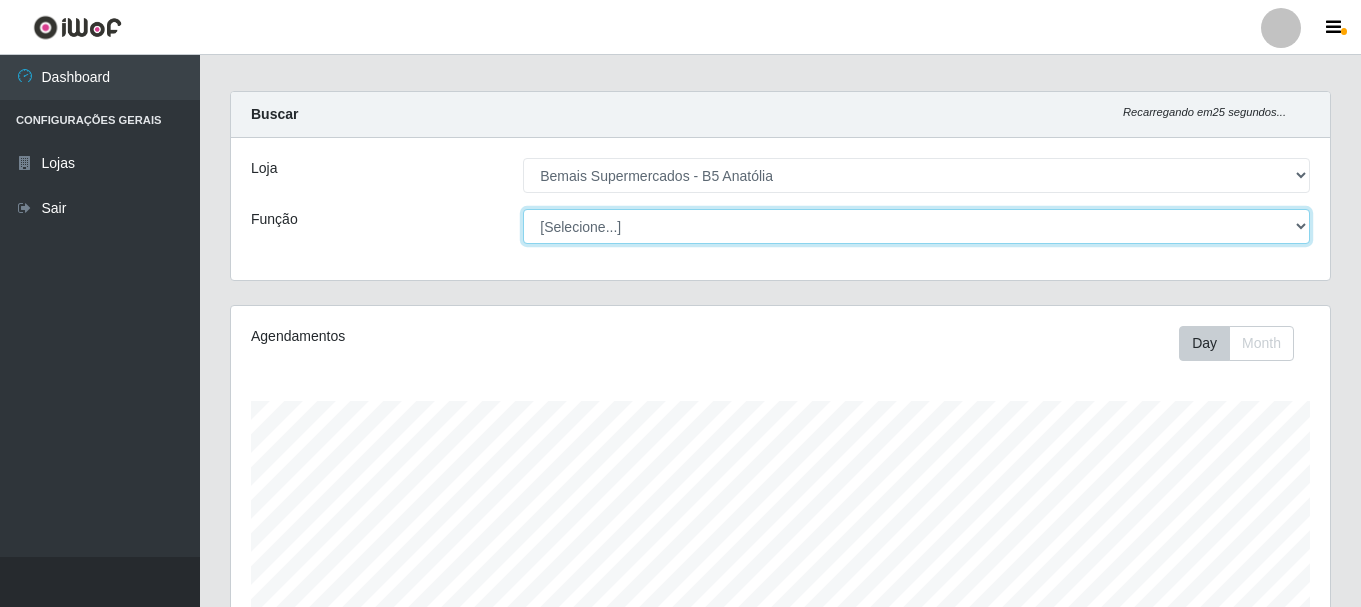 scroll, scrollTop: 0, scrollLeft: 0, axis: both 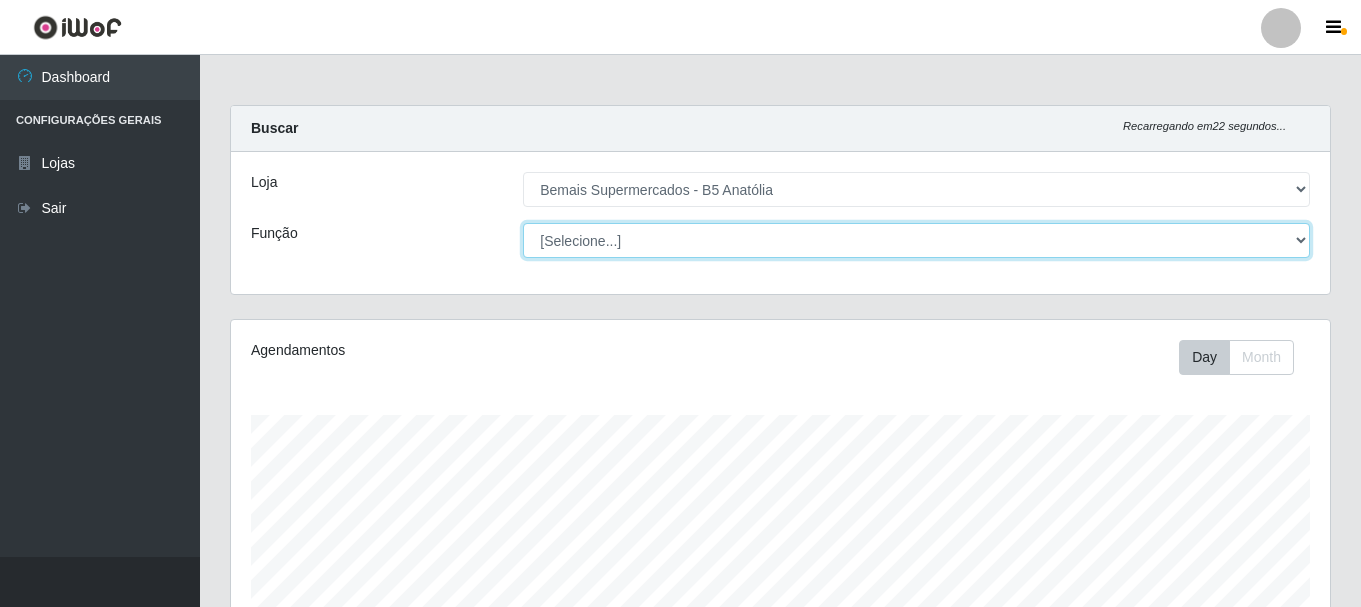 click on "[Selecione...] ASG ASG + ASG ++ Auxiliar de Estacionamento Auxiliar de Estacionamento + Auxiliar de Estacionamento ++ Balconista de Açougue  Balconista de Açougue + Balconista de Açougue ++ Embalador Embalador + Embalador ++ Operador de Caixa Operador de Caixa + Operador de Caixa ++ Repositor  Repositor + Repositor ++" at bounding box center [916, 240] 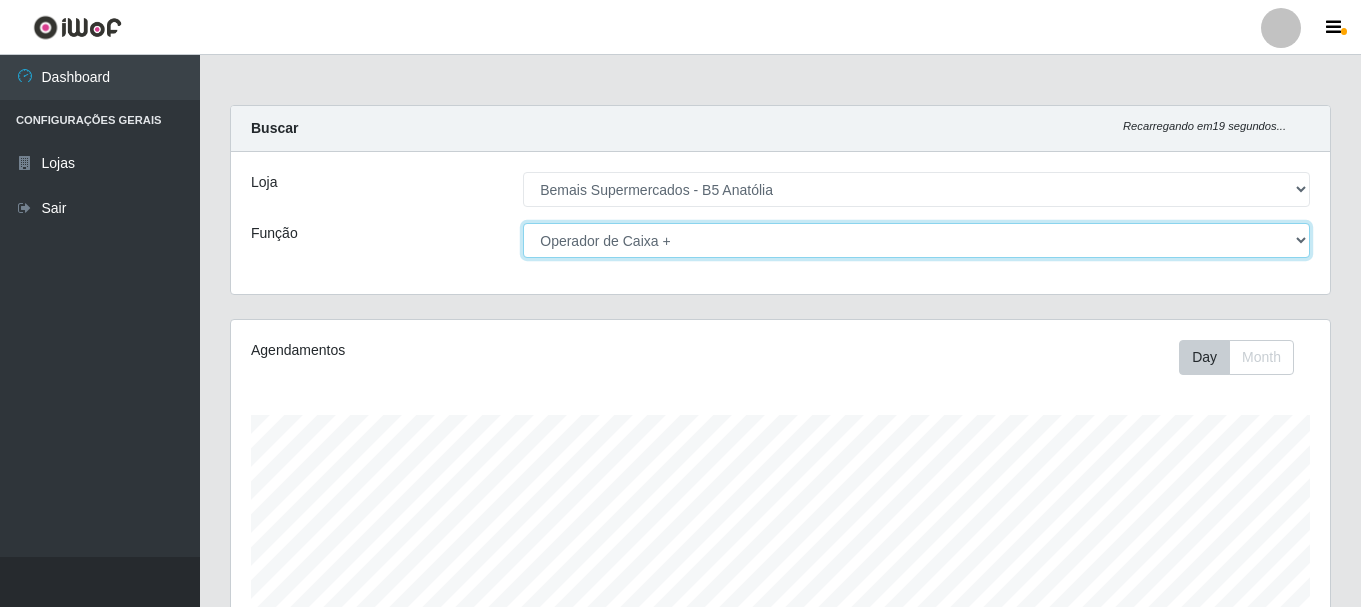 click on "[Selecione...] ASG ASG + ASG ++ Auxiliar de Estacionamento Auxiliar de Estacionamento + Auxiliar de Estacionamento ++ Balconista de Açougue  Balconista de Açougue + Balconista de Açougue ++ Embalador Embalador + Embalador ++ Operador de Caixa Operador de Caixa + Operador de Caixa ++ Repositor  Repositor + Repositor ++" at bounding box center (916, 240) 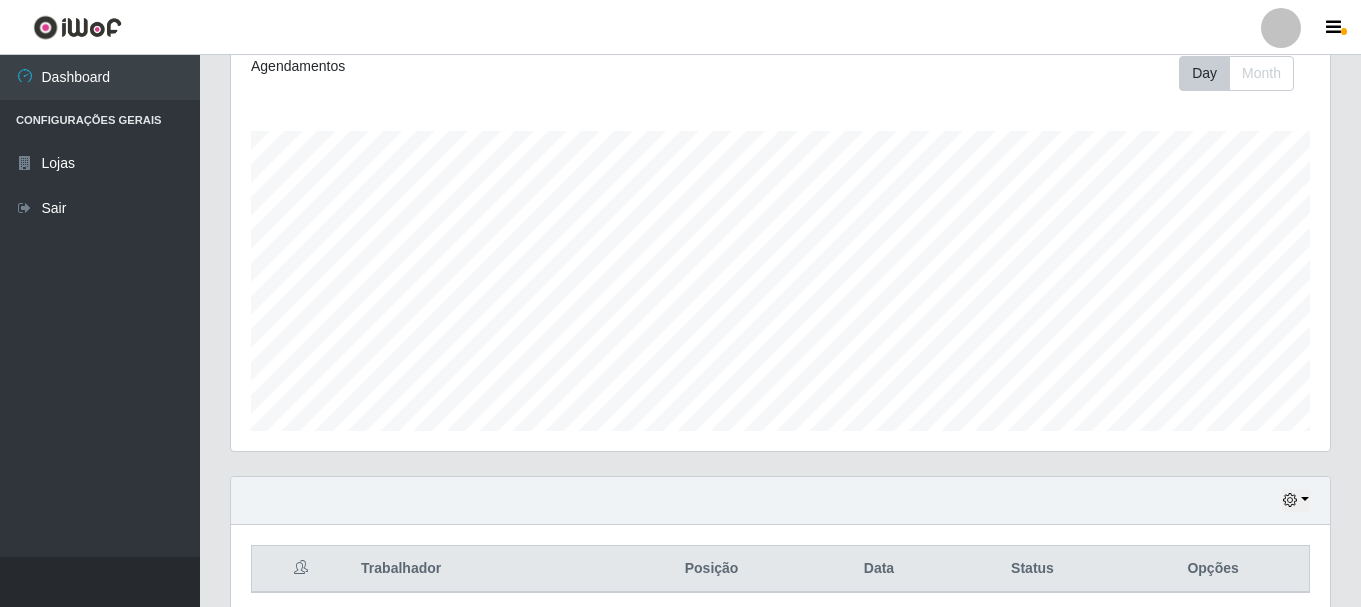 scroll, scrollTop: 365, scrollLeft: 0, axis: vertical 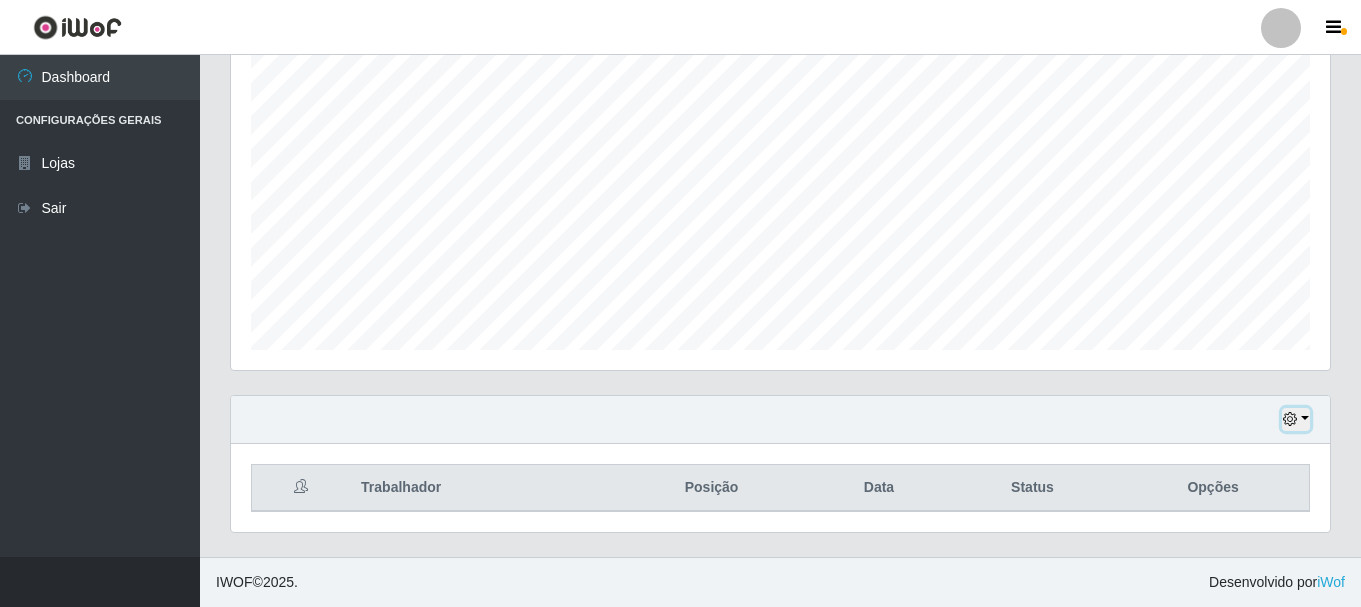 click at bounding box center [1296, 419] 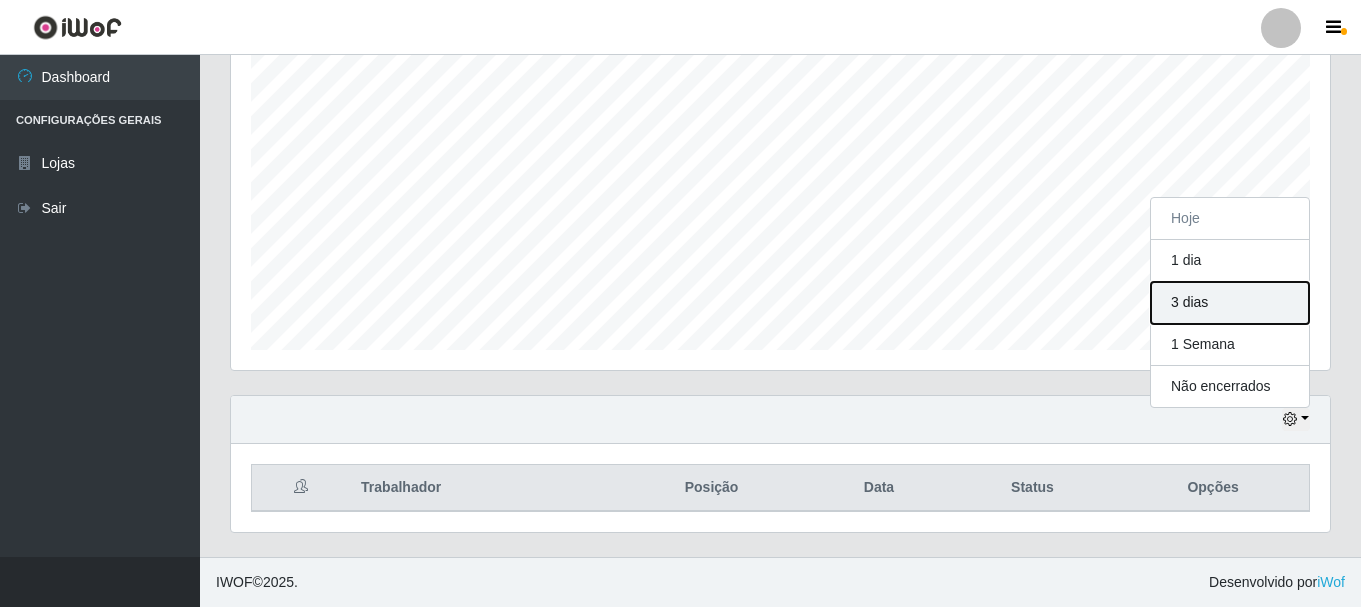 click on "3 dias" at bounding box center [1230, 303] 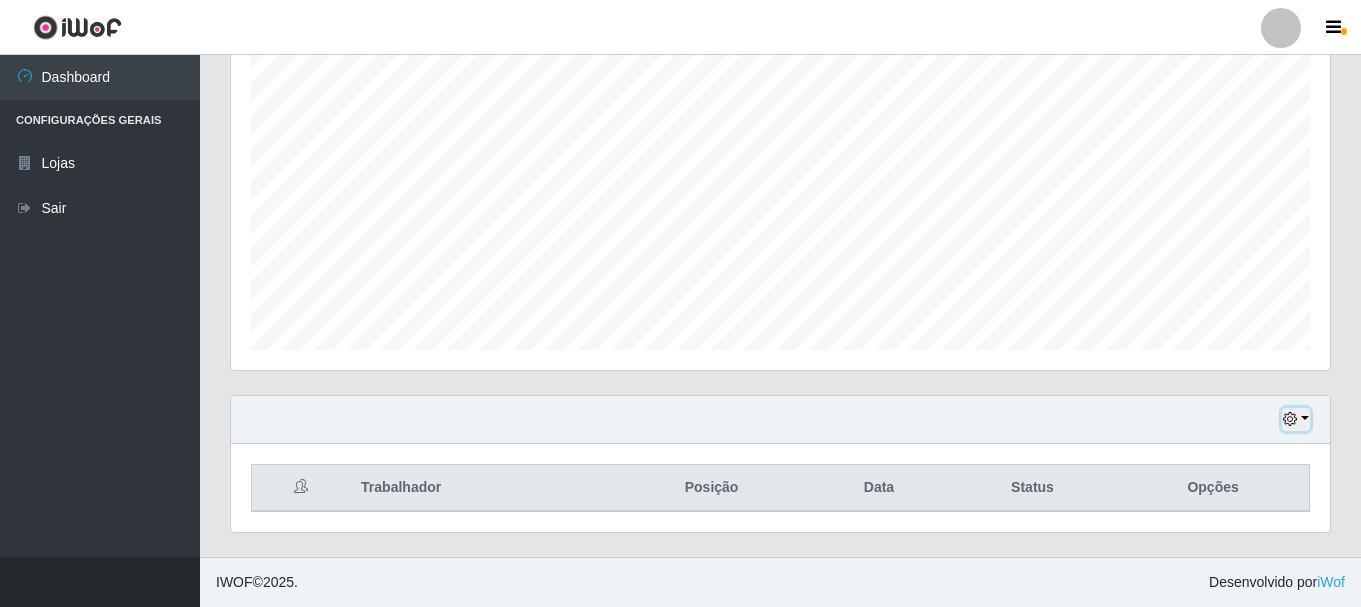 click at bounding box center [1296, 419] 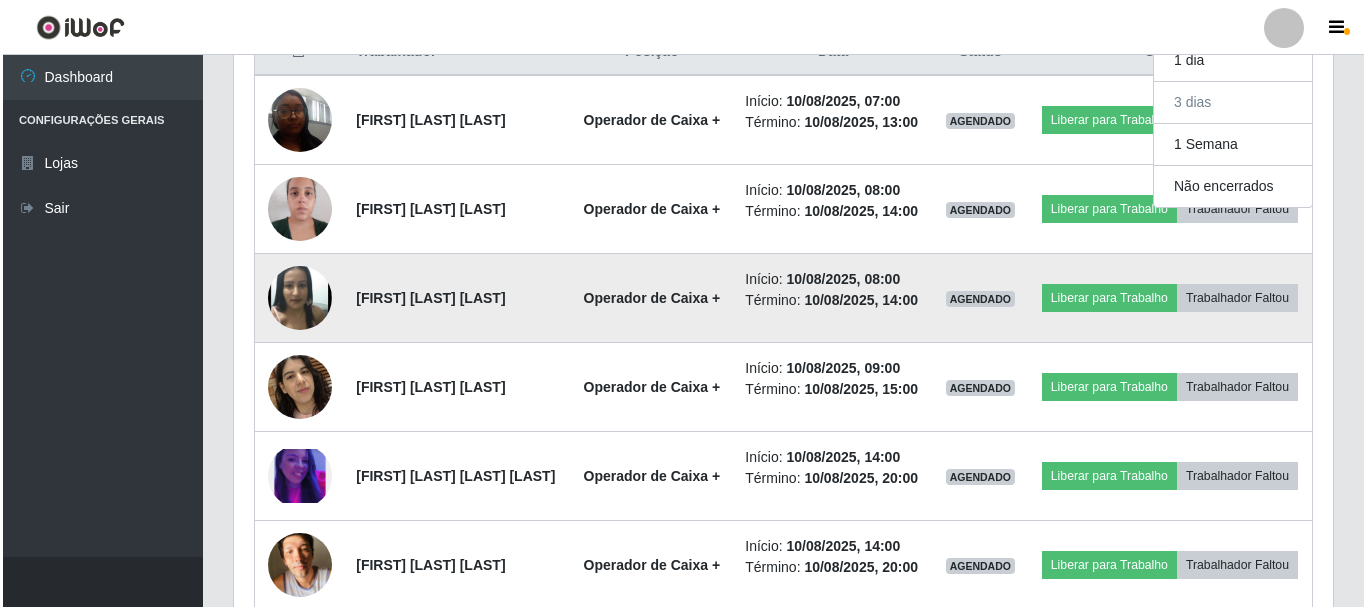 scroll, scrollTop: 765, scrollLeft: 0, axis: vertical 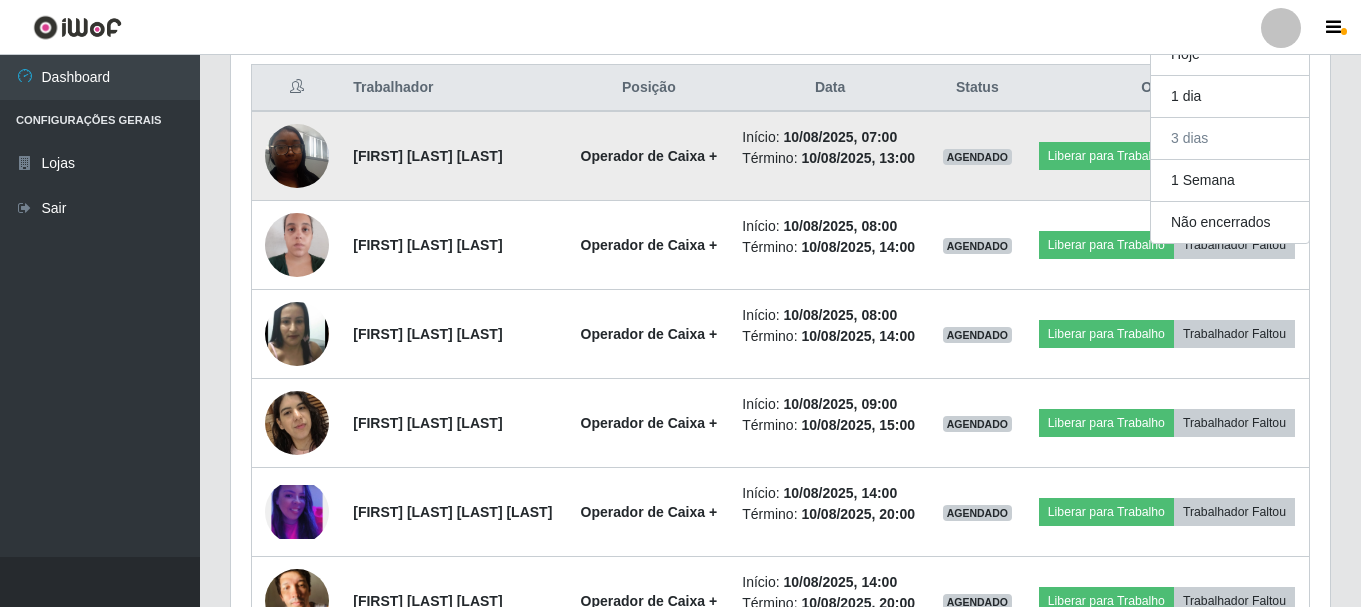click at bounding box center [297, 155] 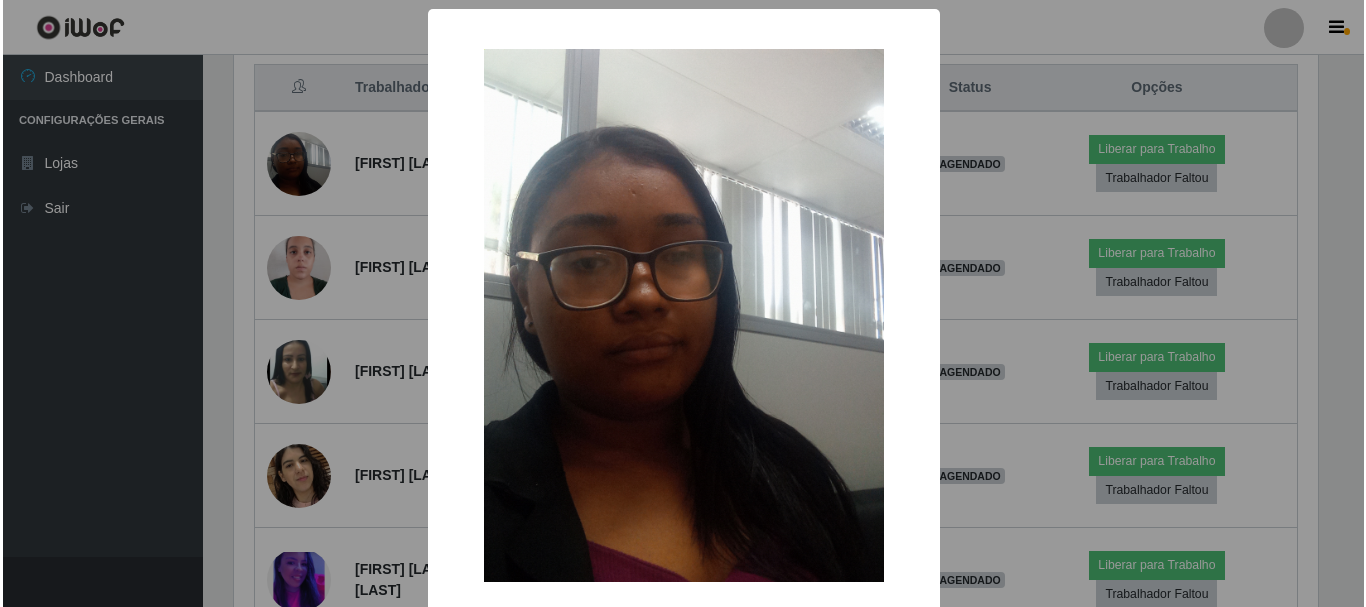 scroll, scrollTop: 999585, scrollLeft: 998911, axis: both 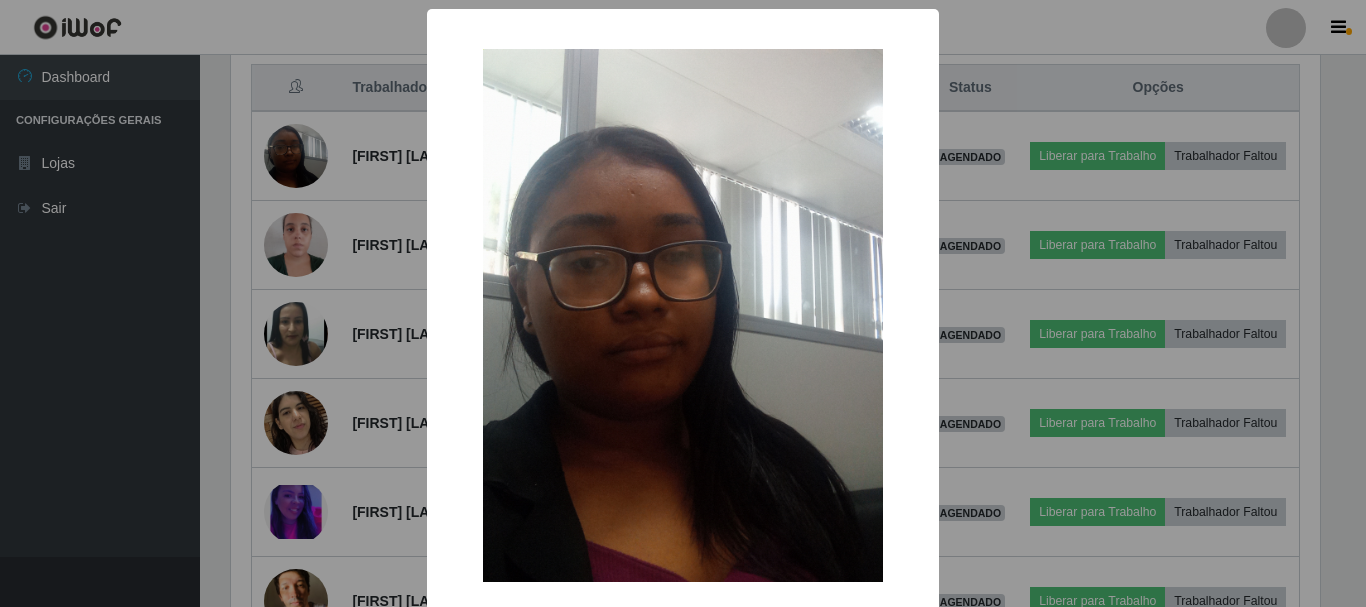 click on "× OK Cancel" at bounding box center (683, 303) 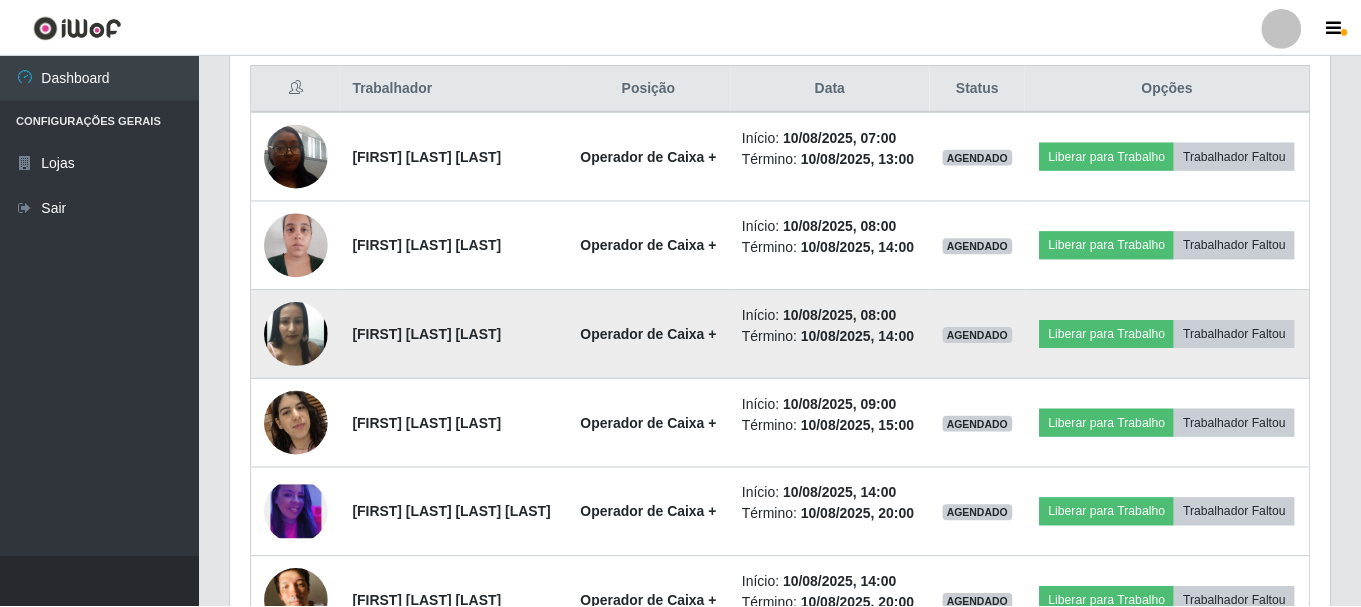 scroll, scrollTop: 999585, scrollLeft: 998901, axis: both 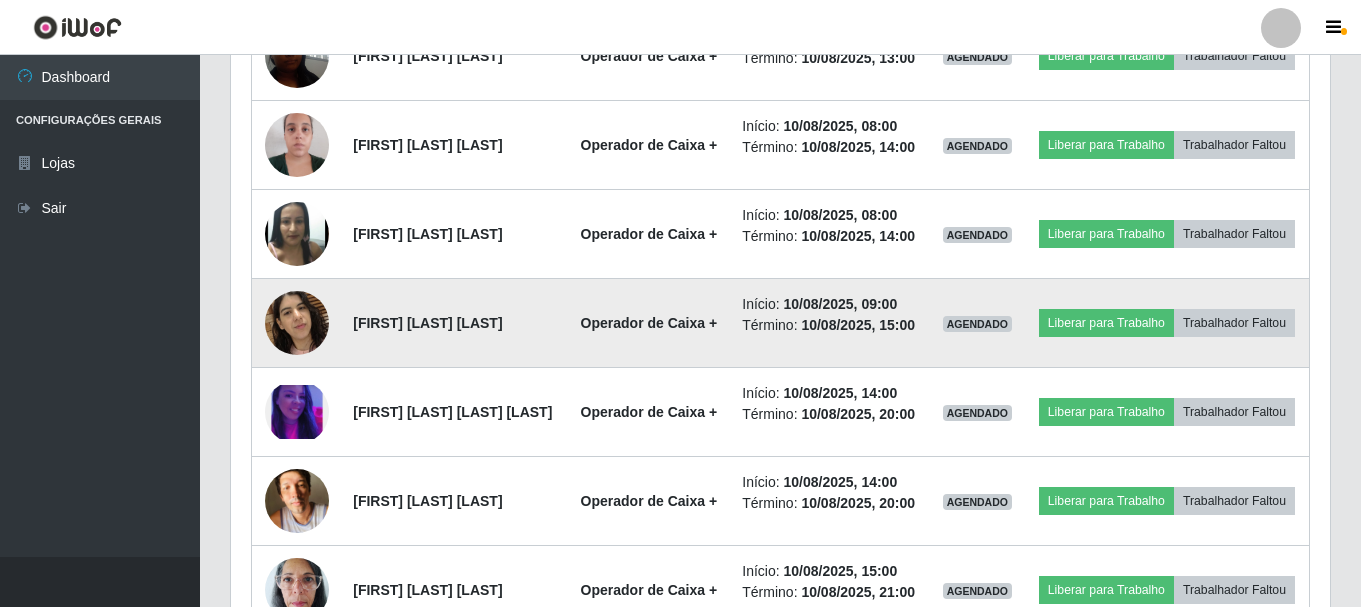 click at bounding box center (297, 322) 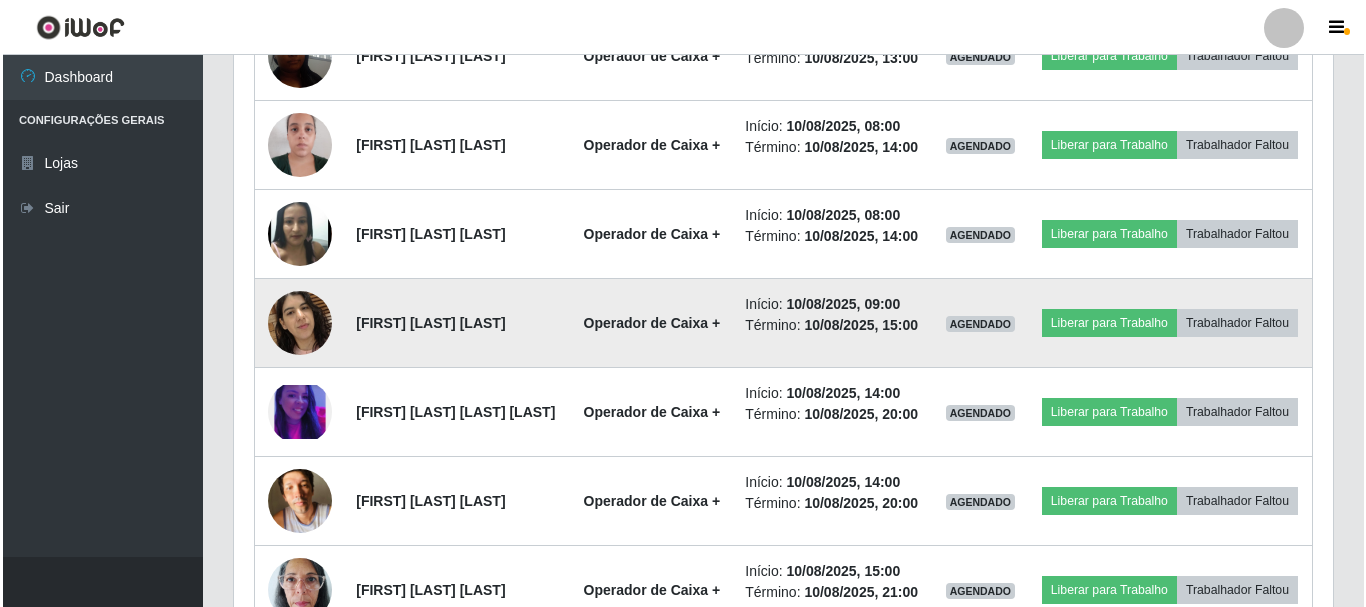 scroll, scrollTop: 999585, scrollLeft: 998911, axis: both 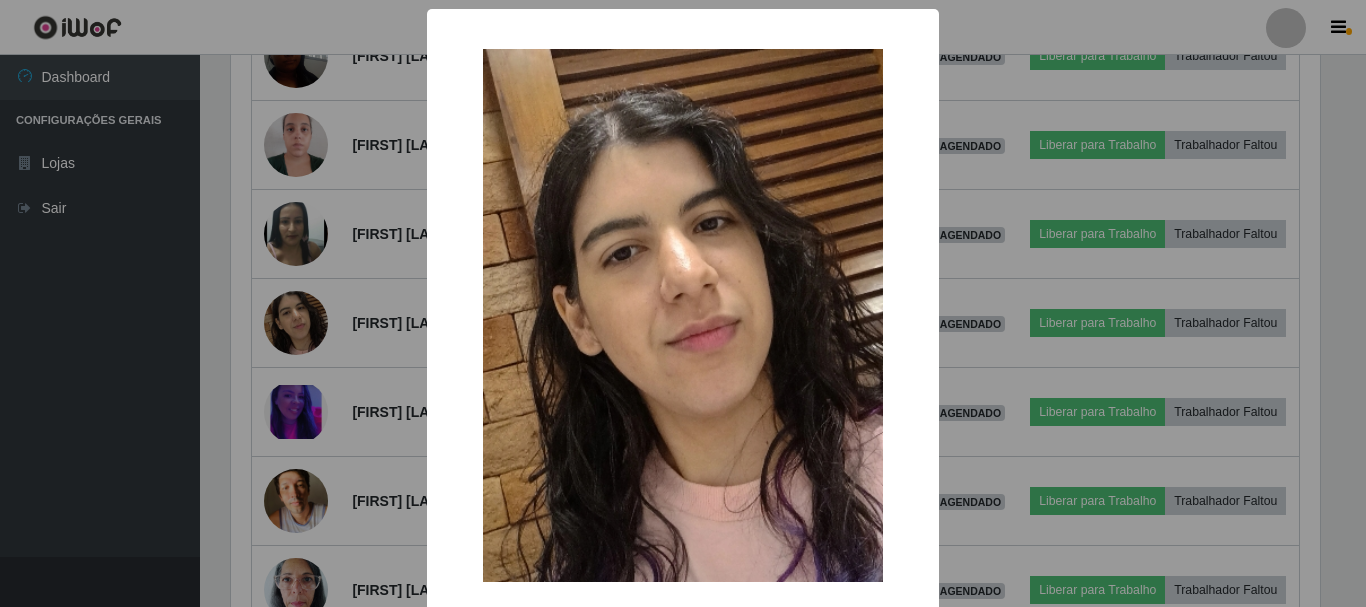 click on "× OK Cancel" at bounding box center [683, 303] 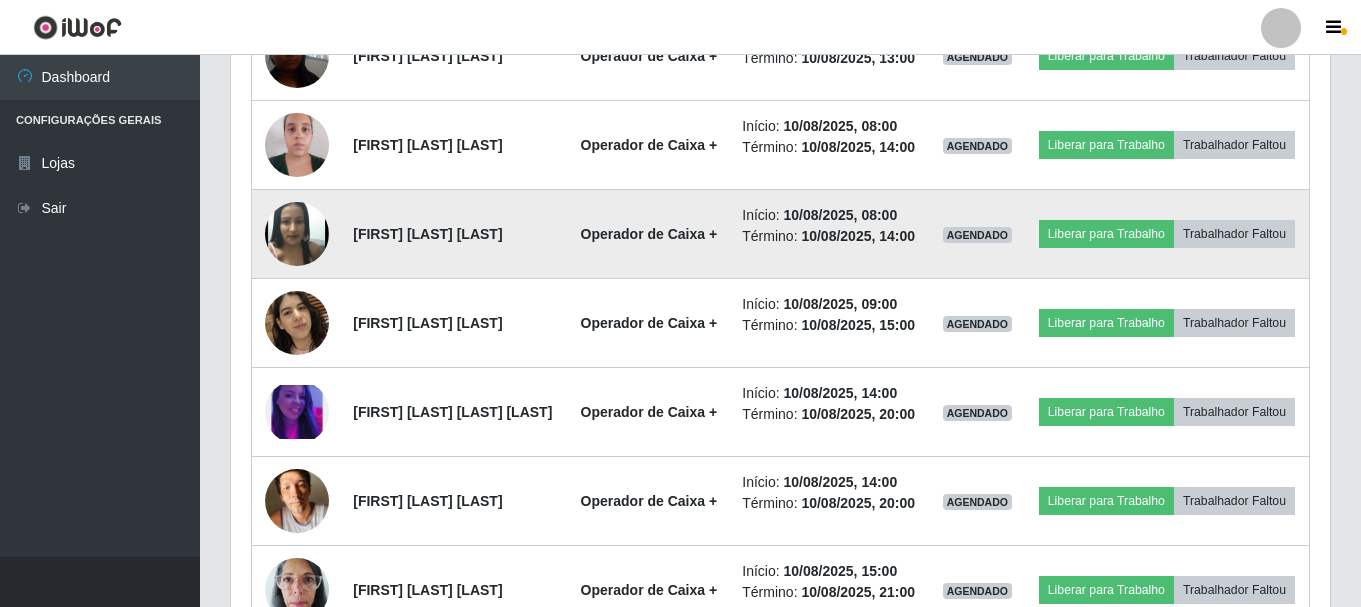 scroll, scrollTop: 999585, scrollLeft: 998901, axis: both 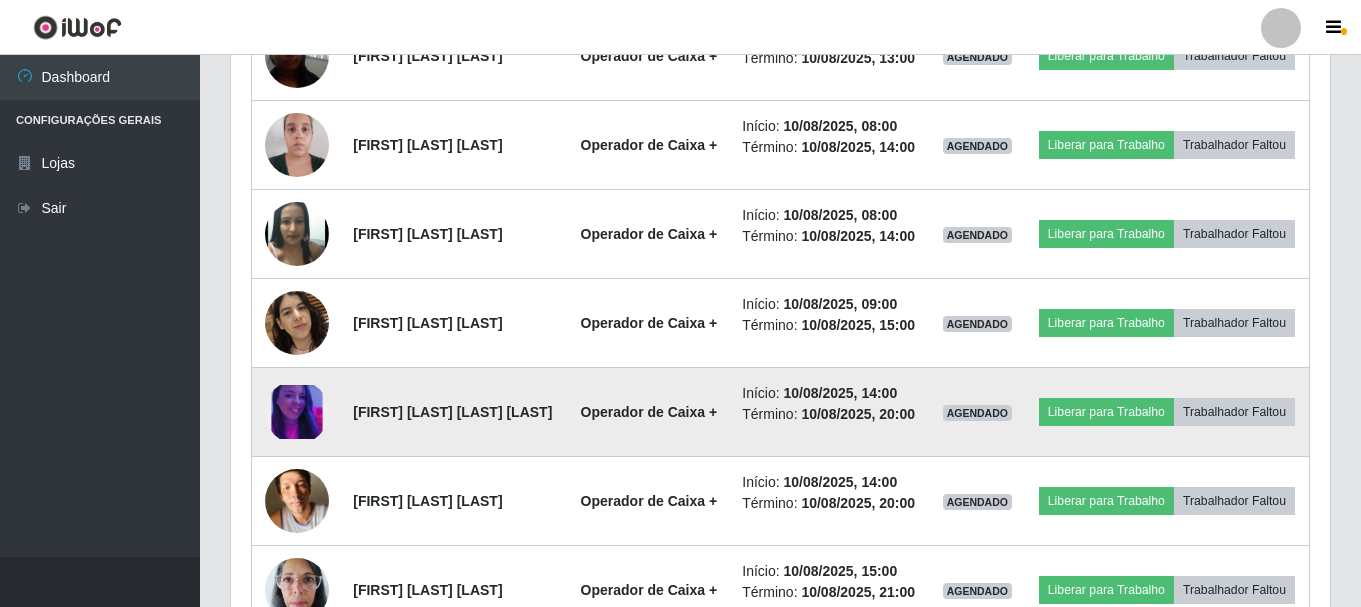 click at bounding box center [297, 412] 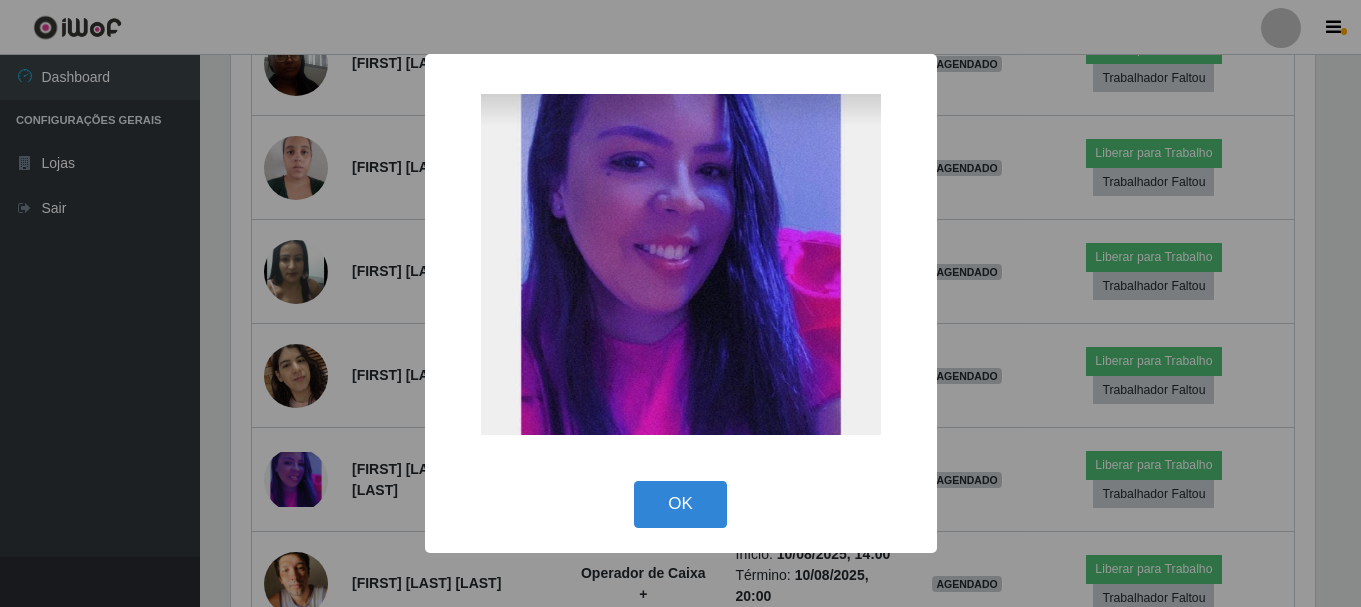 scroll, scrollTop: 999585, scrollLeft: 998911, axis: both 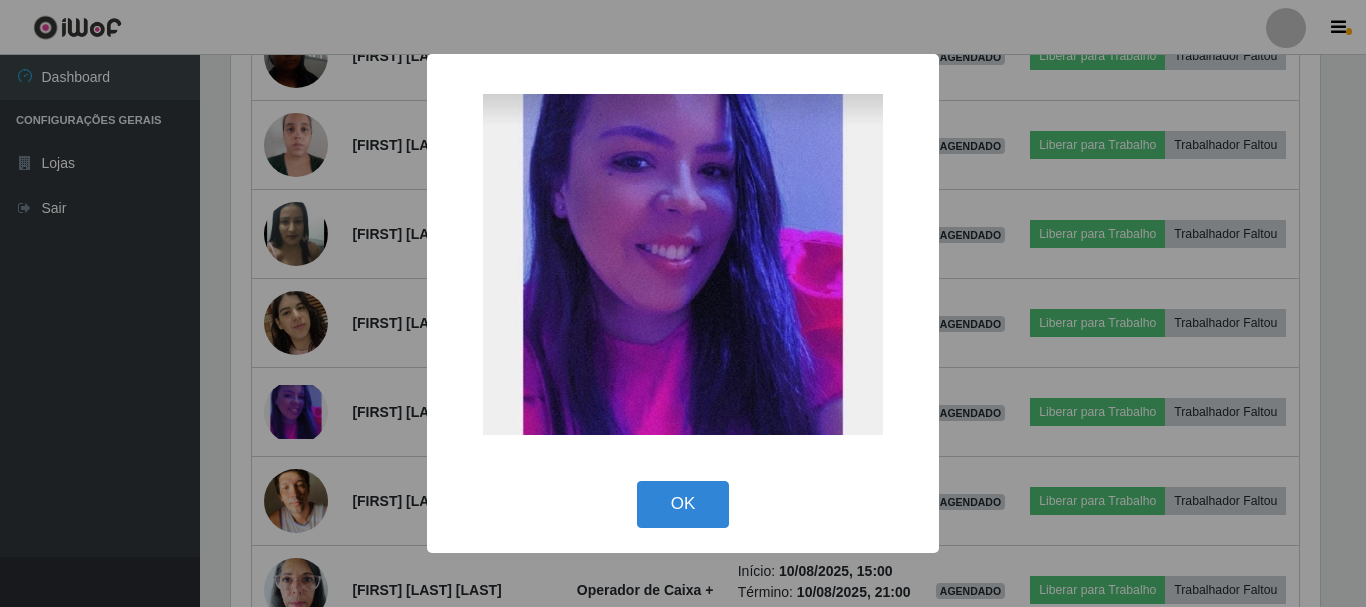 click on "× OK Cancel" at bounding box center (683, 303) 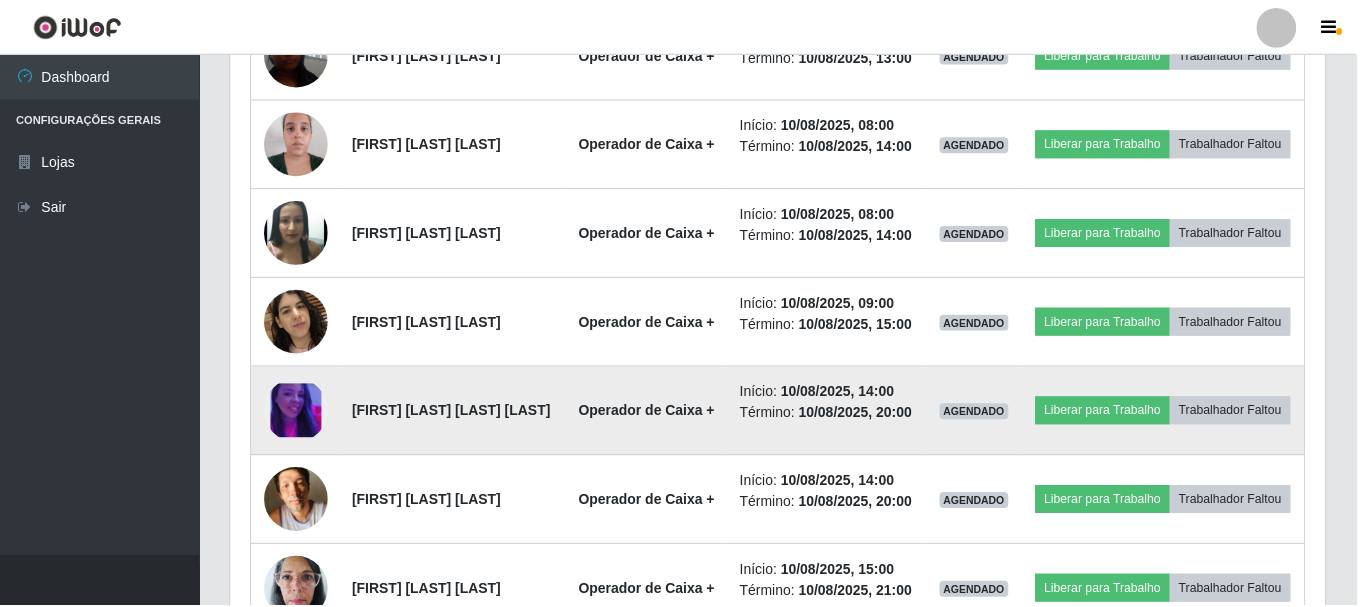 scroll, scrollTop: 999585, scrollLeft: 998901, axis: both 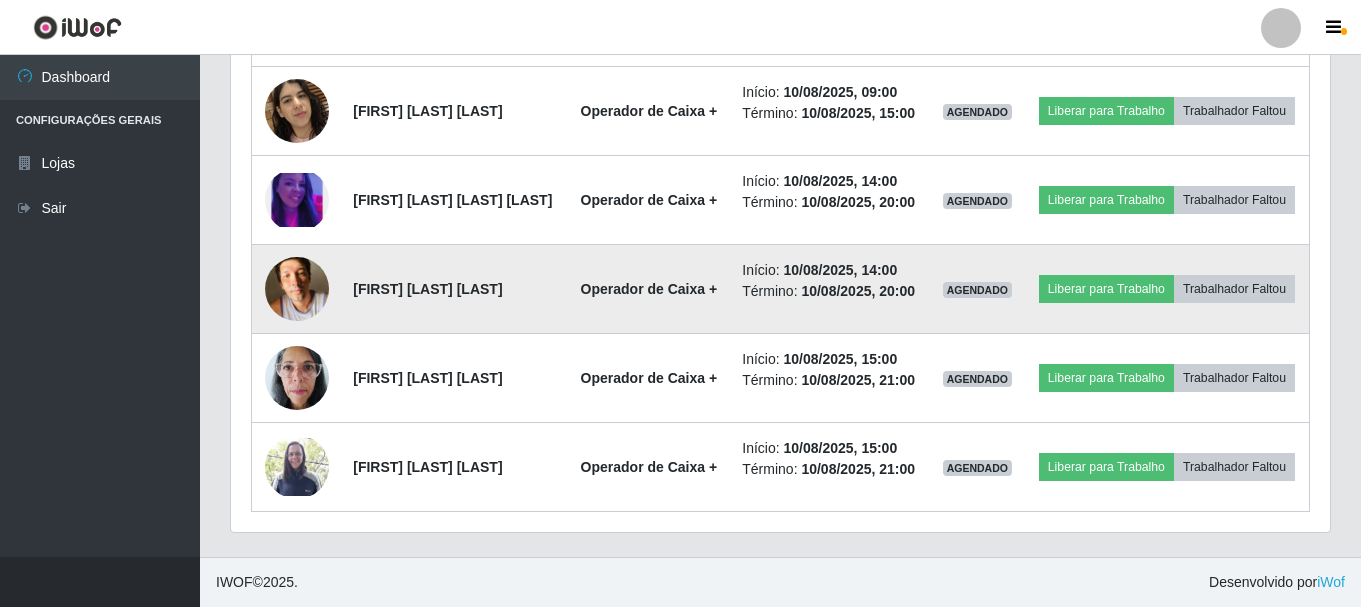 click at bounding box center [297, 288] 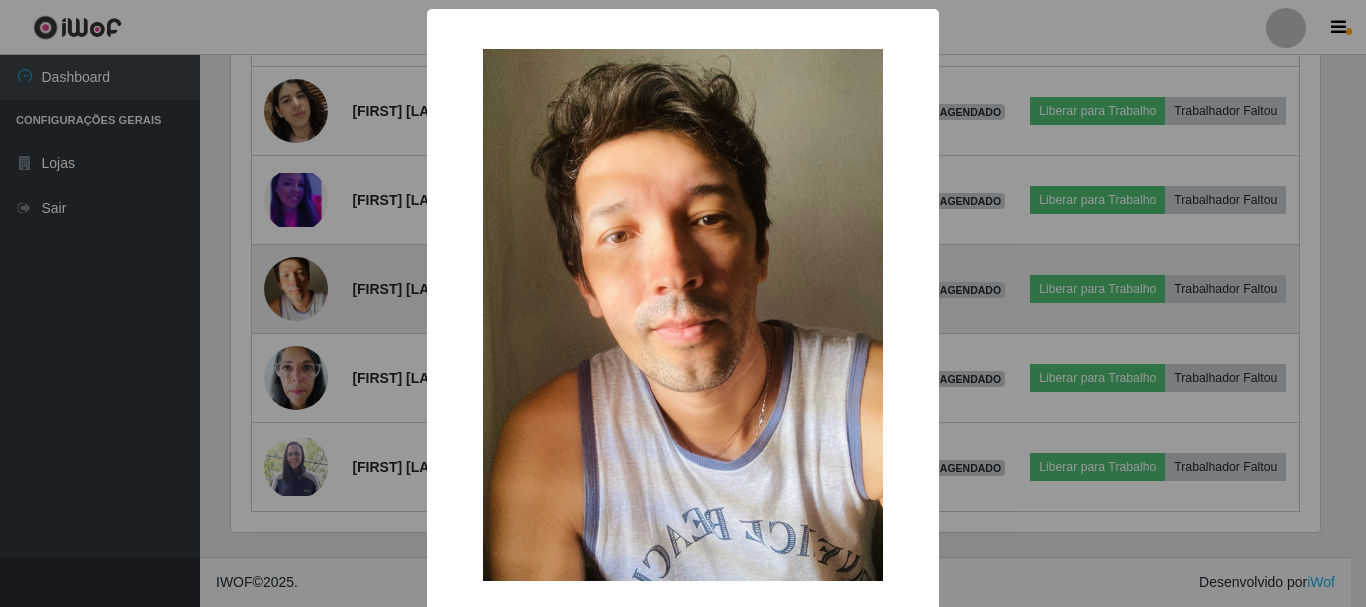 scroll, scrollTop: 999585, scrollLeft: 998911, axis: both 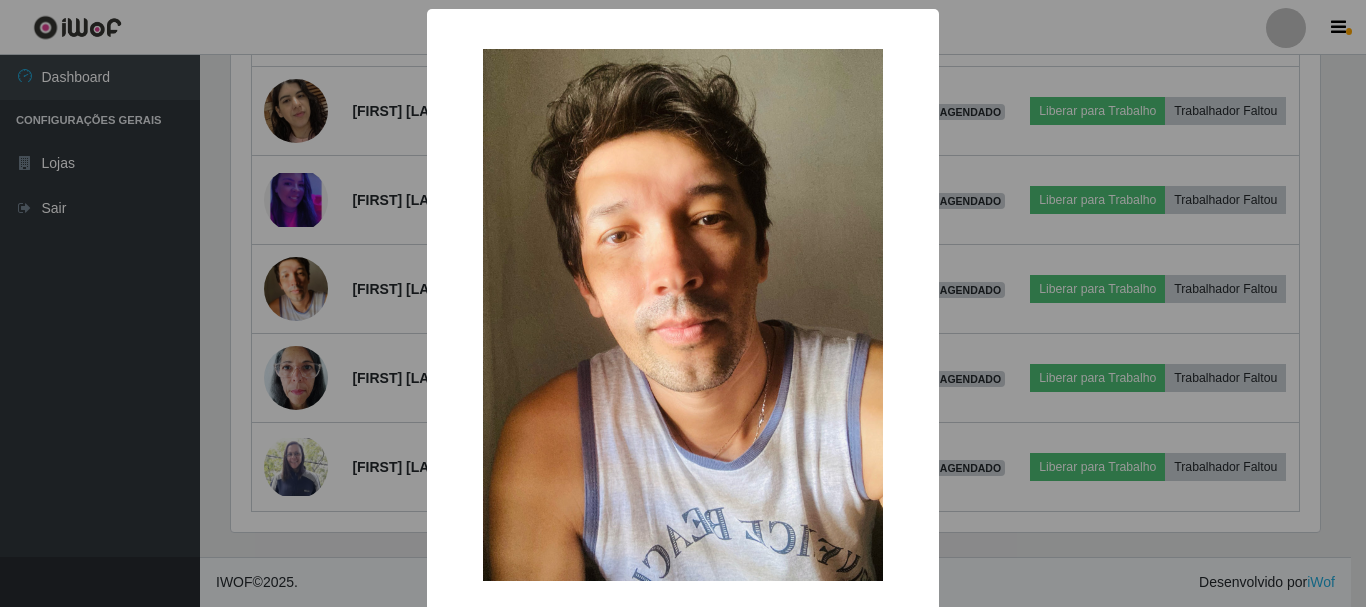 click on "× OK Cancel" at bounding box center [683, 303] 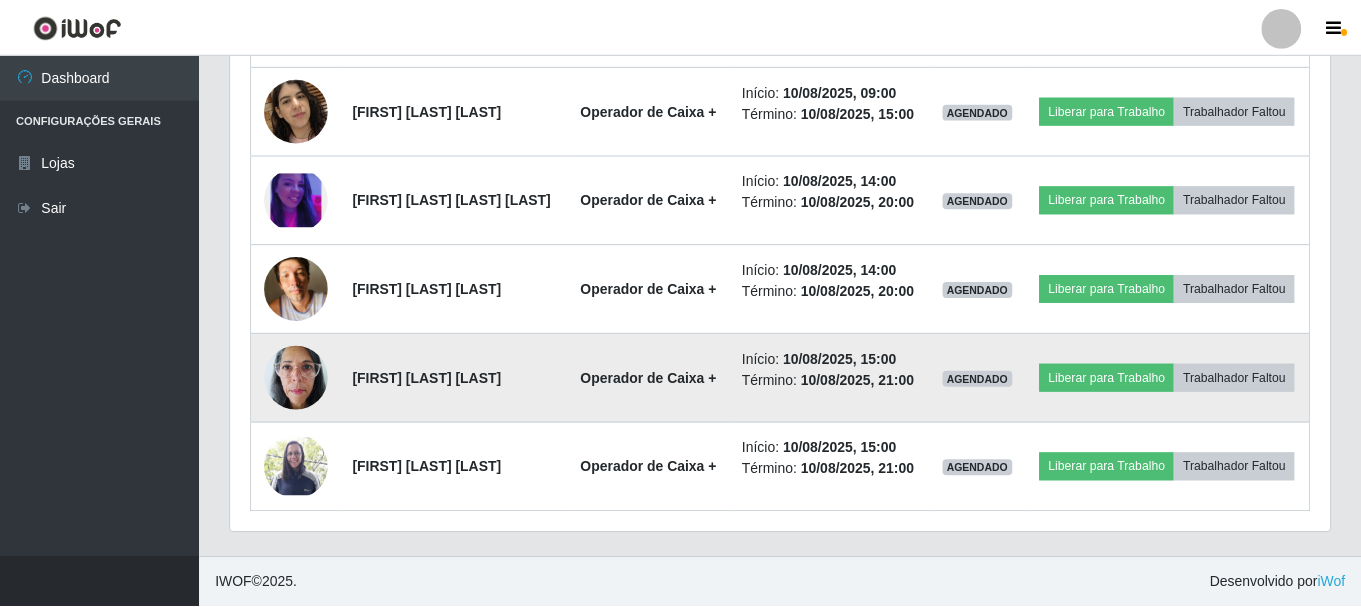scroll, scrollTop: 999585, scrollLeft: 998901, axis: both 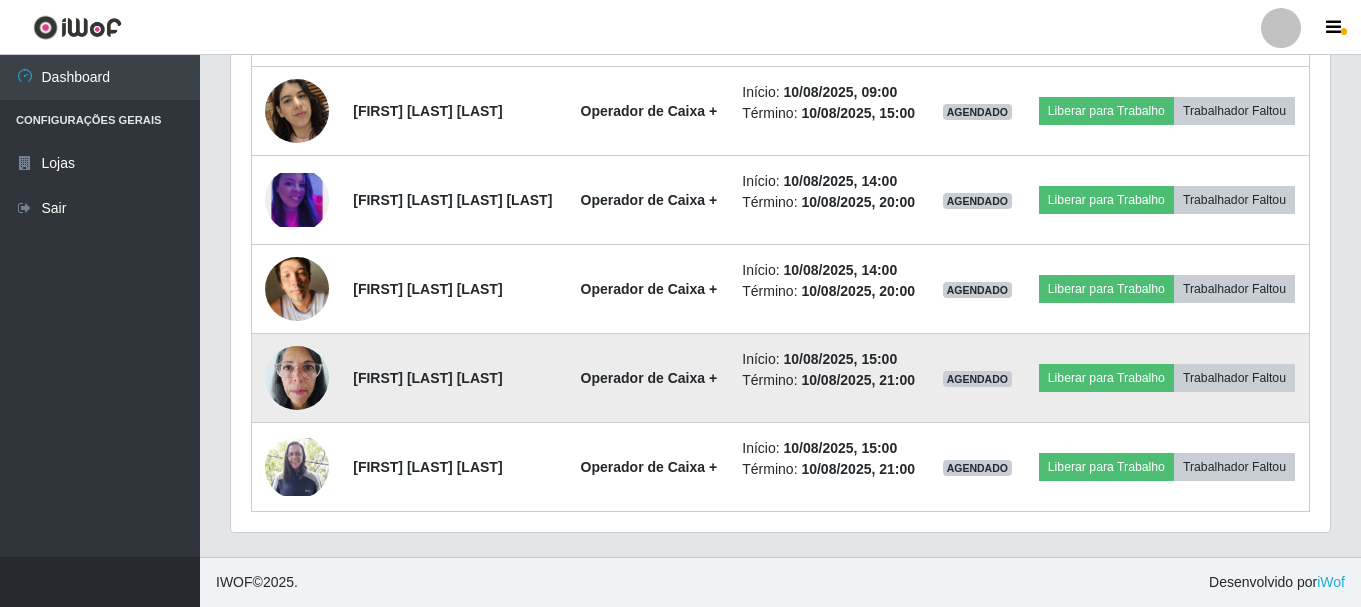 click at bounding box center [297, 377] 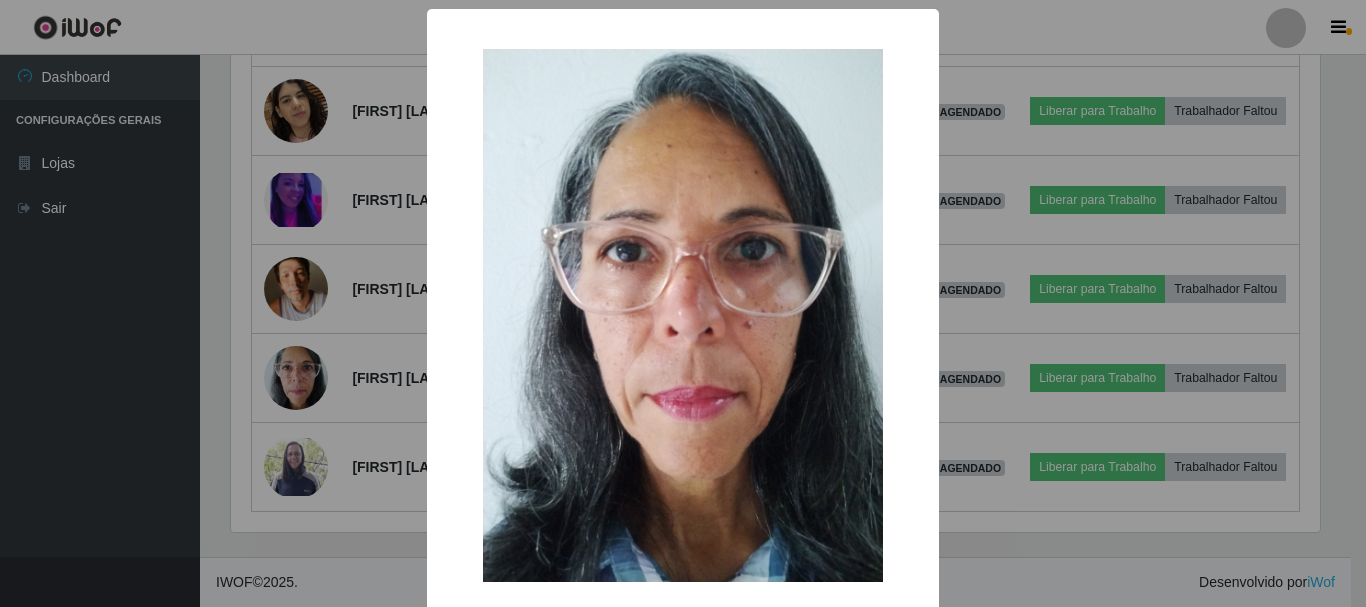 drag, startPoint x: 993, startPoint y: 320, endPoint x: 835, endPoint y: 371, distance: 166.0271 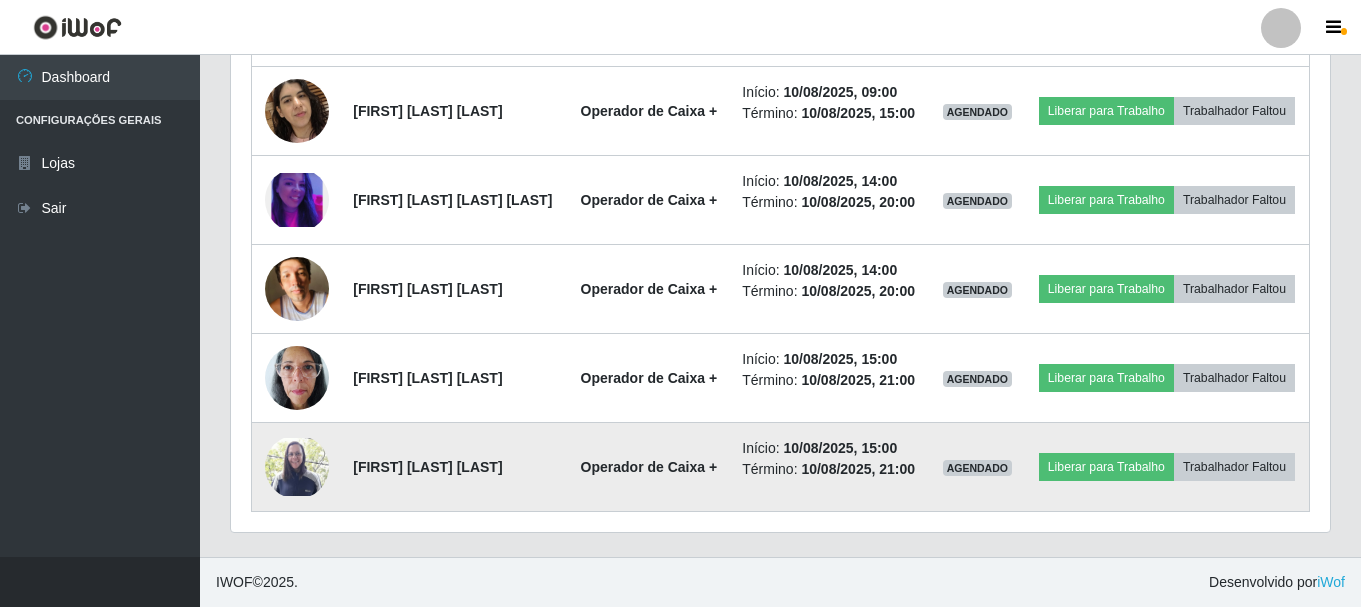 click at bounding box center [297, 467] 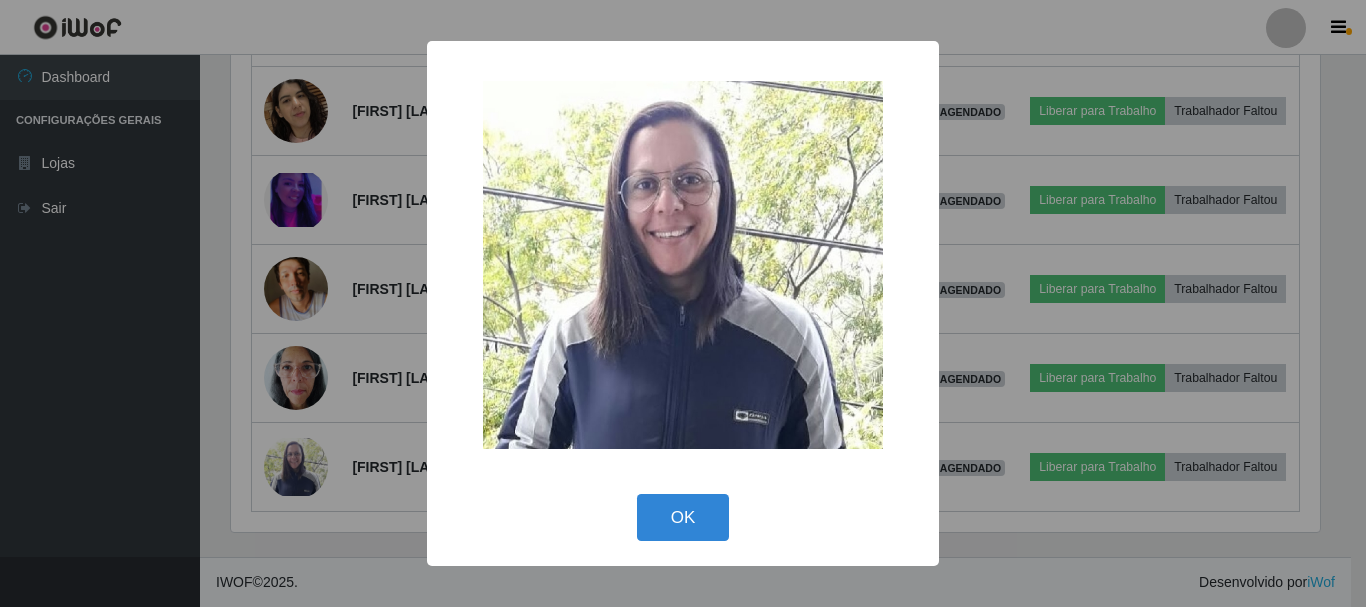 click on "× OK Cancel" at bounding box center (683, 303) 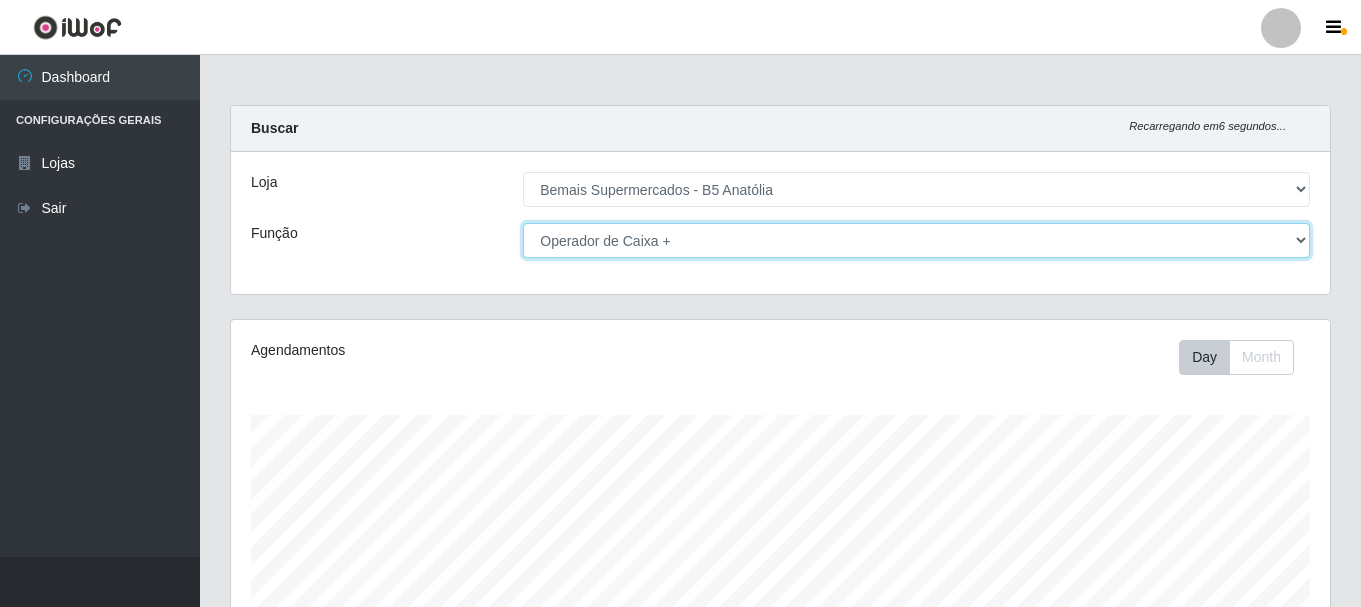 drag, startPoint x: 1301, startPoint y: 237, endPoint x: 1269, endPoint y: 255, distance: 36.71512 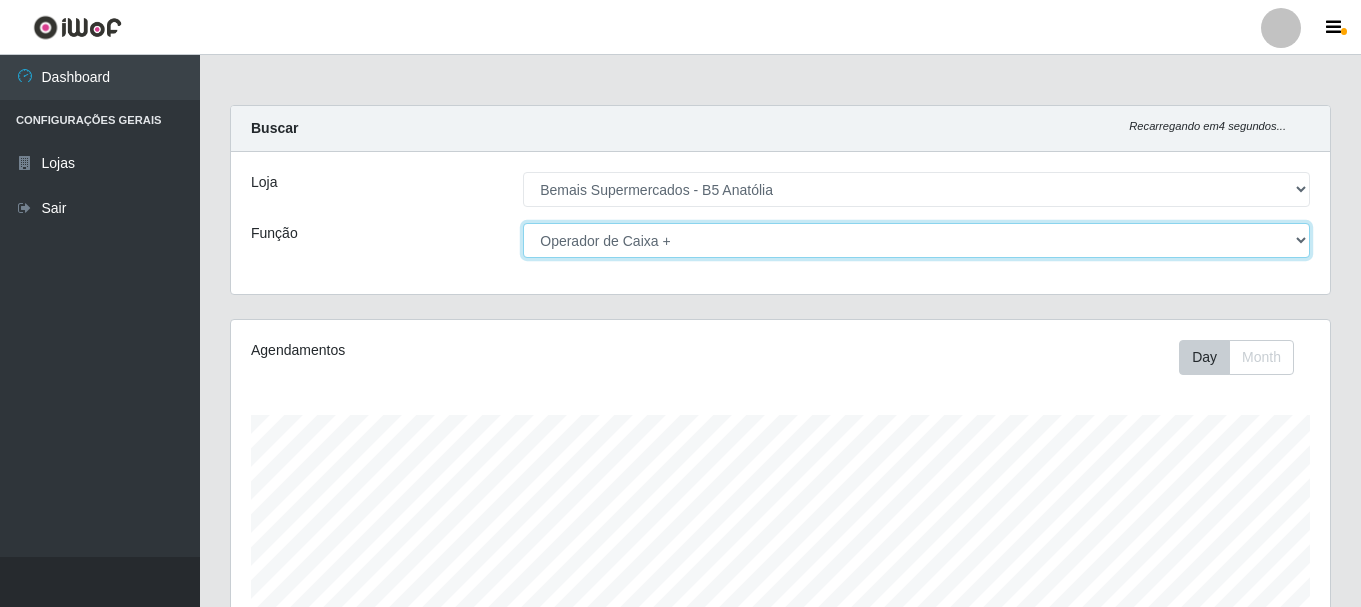 select on "82" 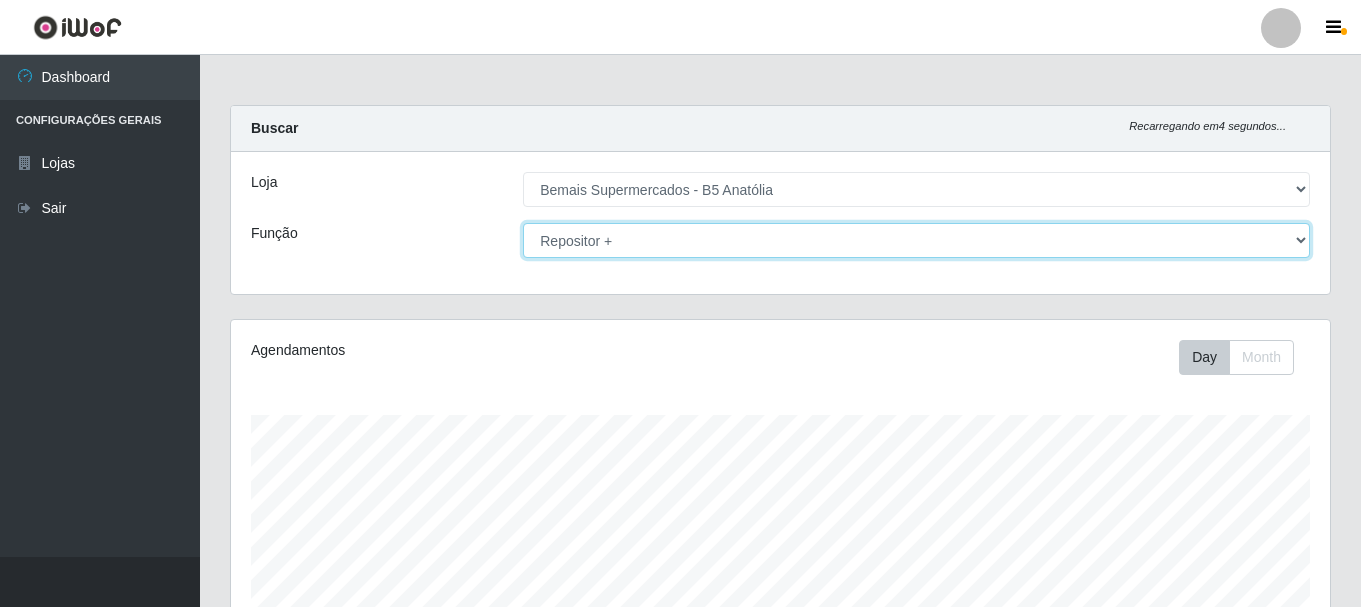 click on "[Selecione...] ASG ASG + ASG ++ Auxiliar de Estacionamento Auxiliar de Estacionamento + Auxiliar de Estacionamento ++ Balconista de Açougue  Balconista de Açougue + Balconista de Açougue ++ Embalador Embalador + Embalador ++ Operador de Caixa Operador de Caixa + Operador de Caixa ++ Repositor  Repositor + Repositor ++" at bounding box center [916, 240] 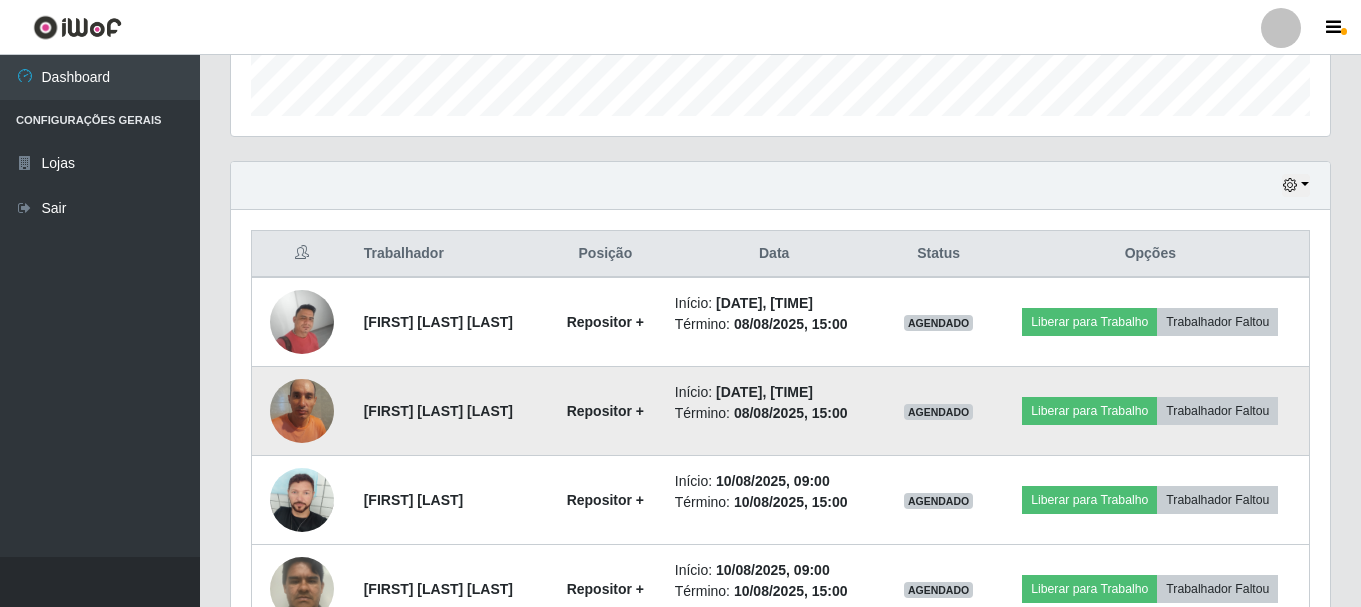 scroll, scrollTop: 699, scrollLeft: 0, axis: vertical 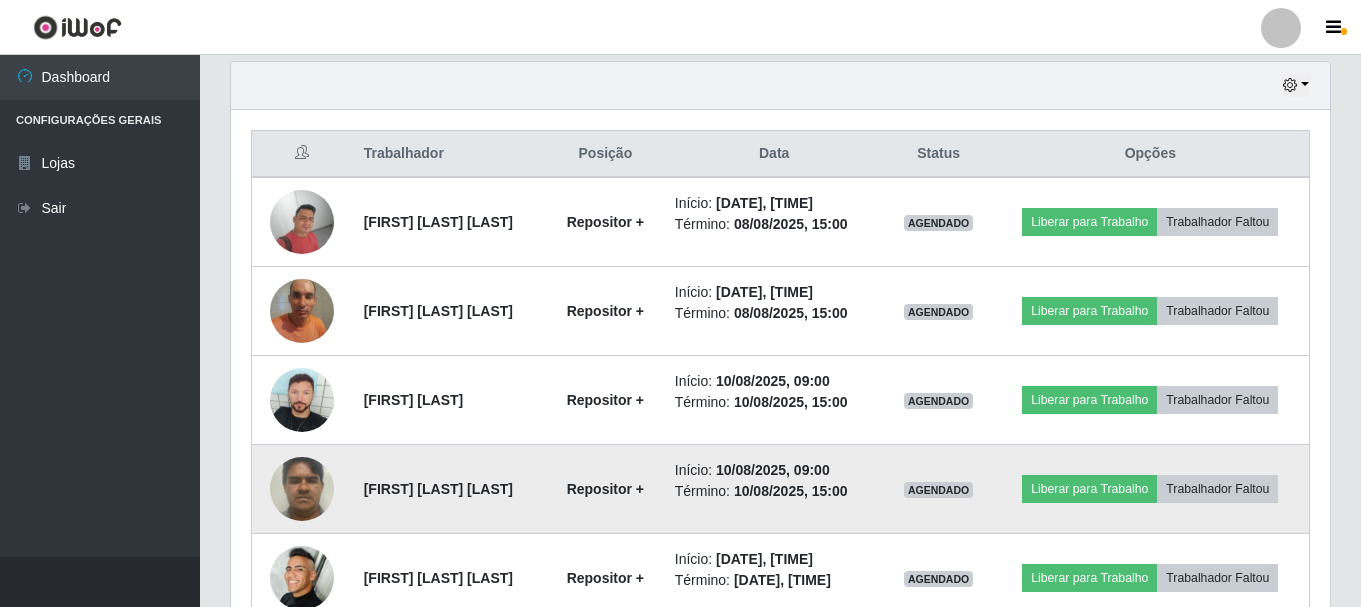 click at bounding box center (302, 488) 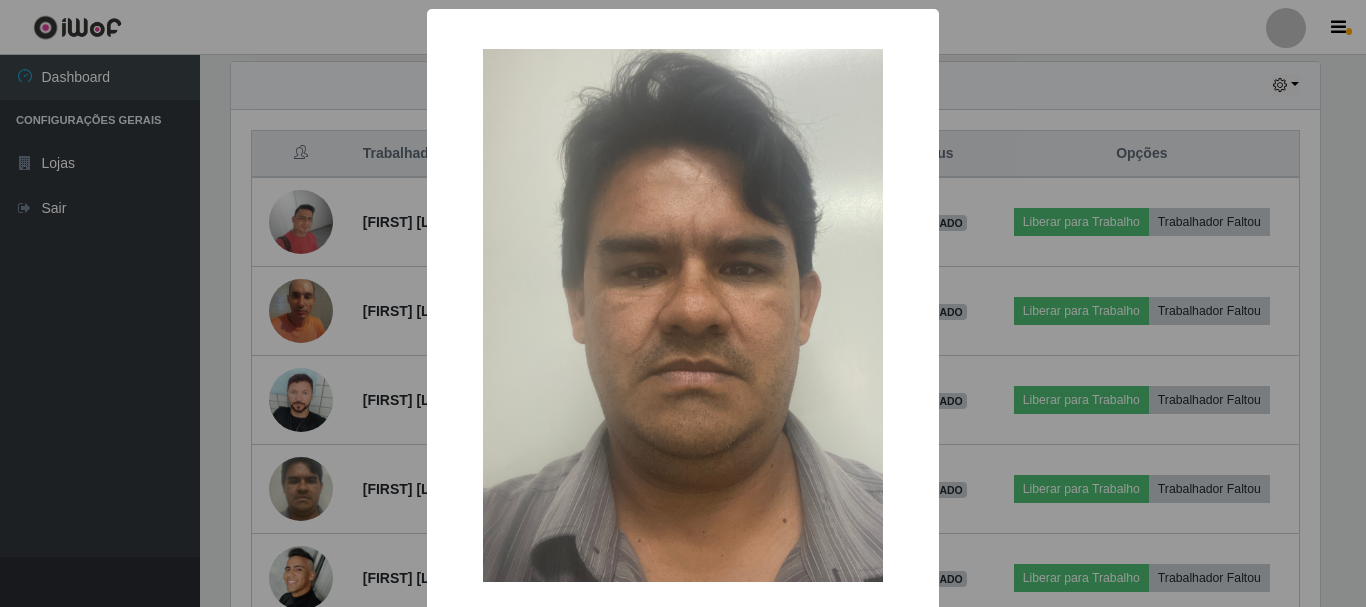 click on "× OK Cancel" at bounding box center [683, 303] 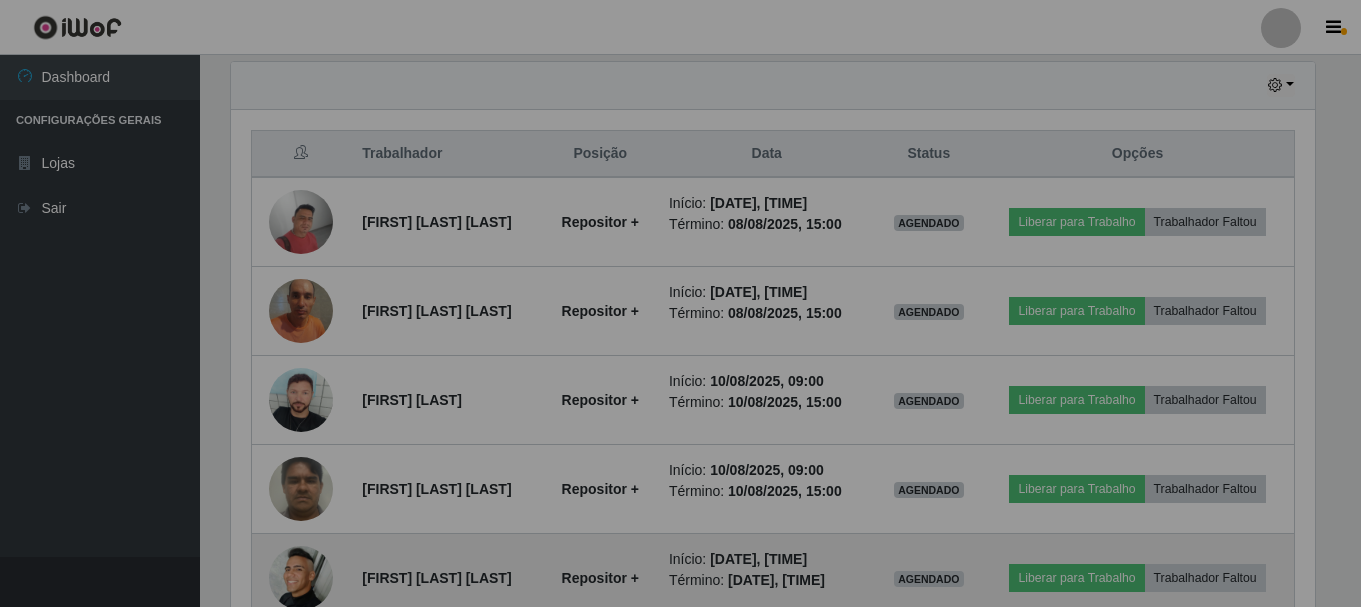 scroll, scrollTop: 999585, scrollLeft: 998901, axis: both 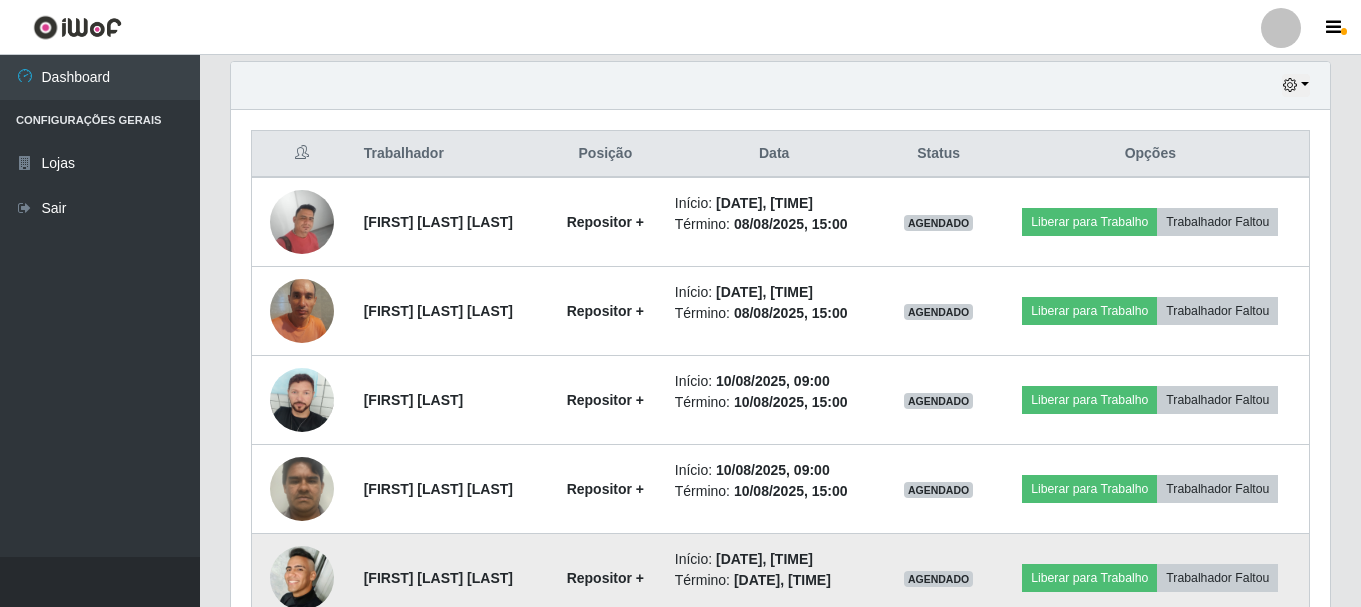 click at bounding box center [302, 578] 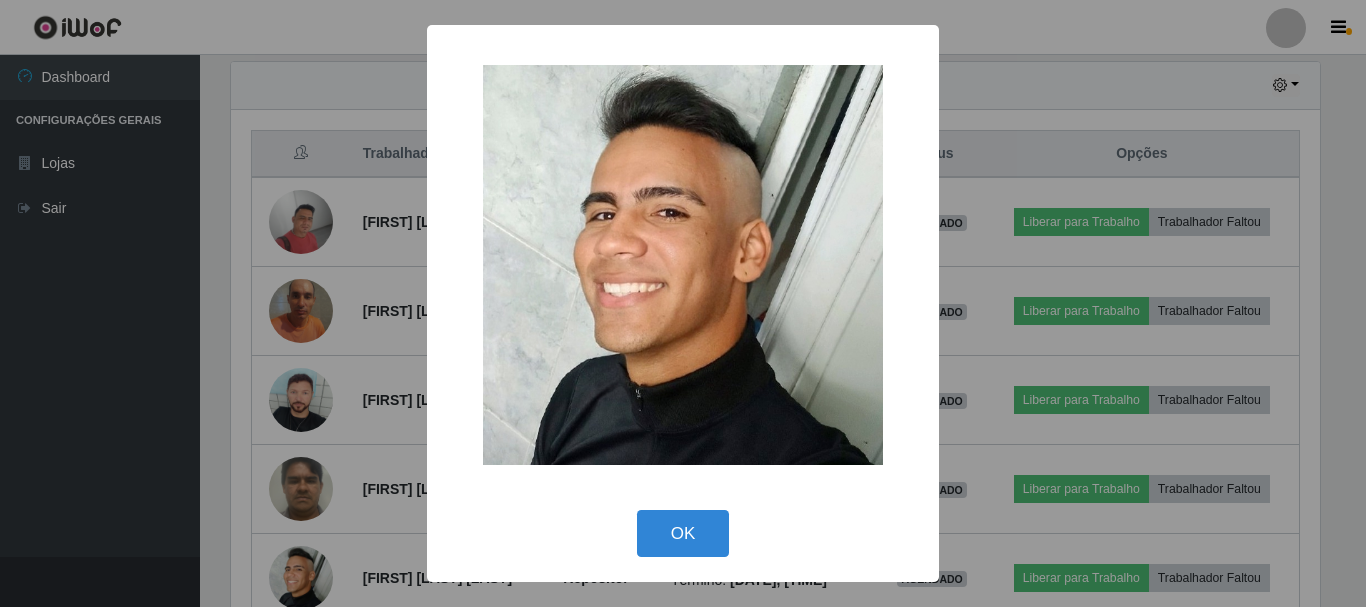 click on "× OK Cancel" at bounding box center (683, 303) 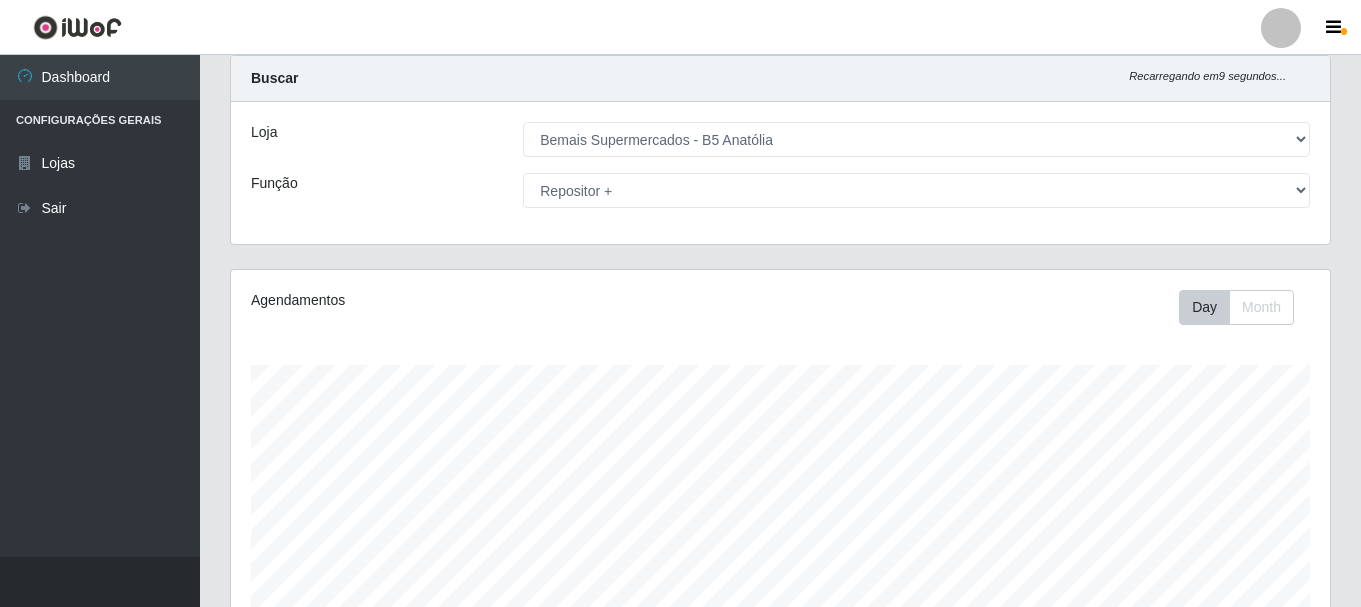 scroll, scrollTop: 0, scrollLeft: 0, axis: both 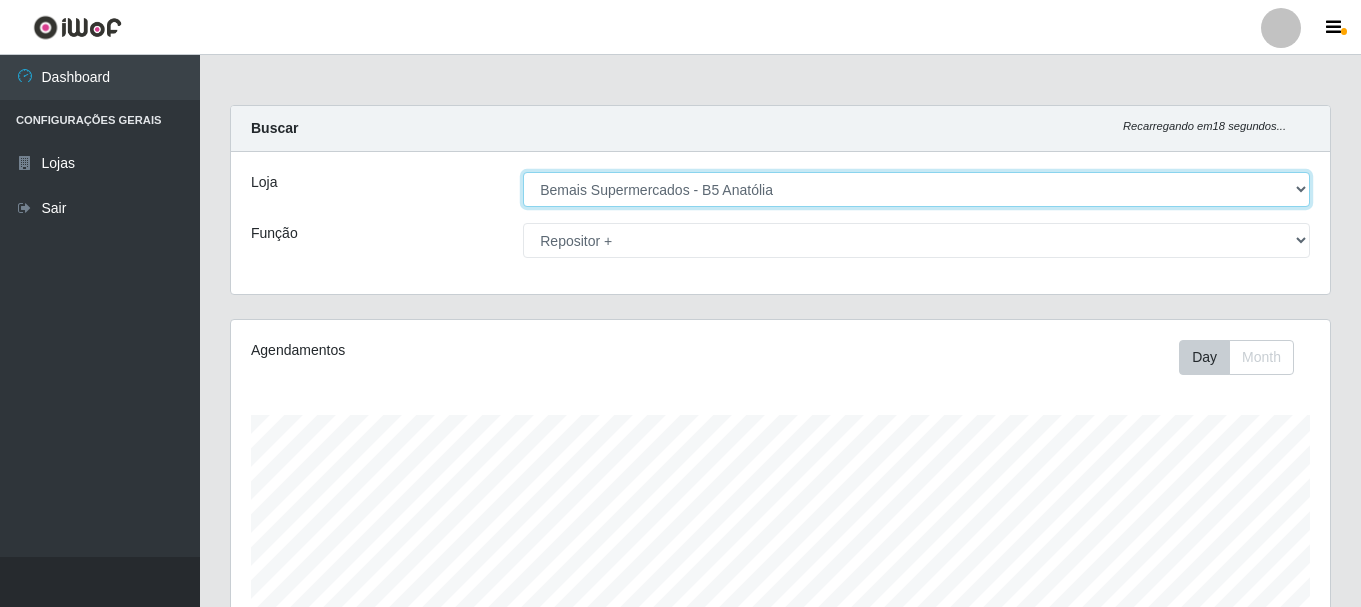 click on "[Selecione...] Bemais Supermercados - B5 Anatólia" at bounding box center [916, 189] 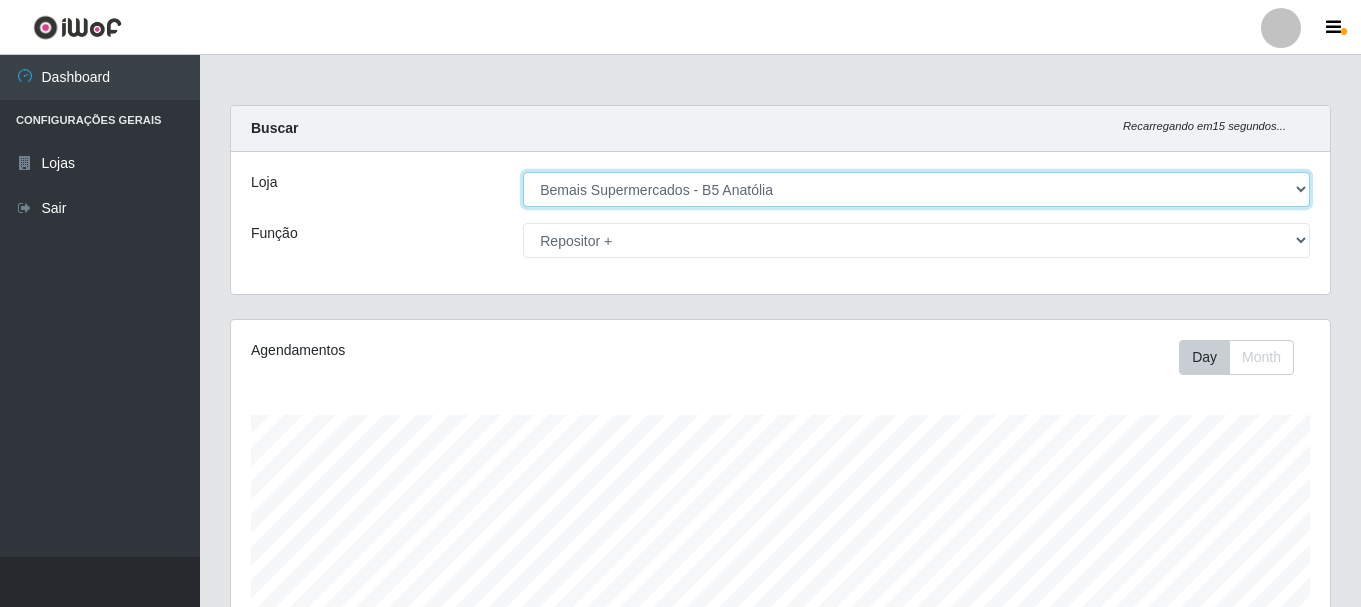 click on "[Selecione...] Bemais Supermercados - B5 Anatólia" at bounding box center [916, 189] 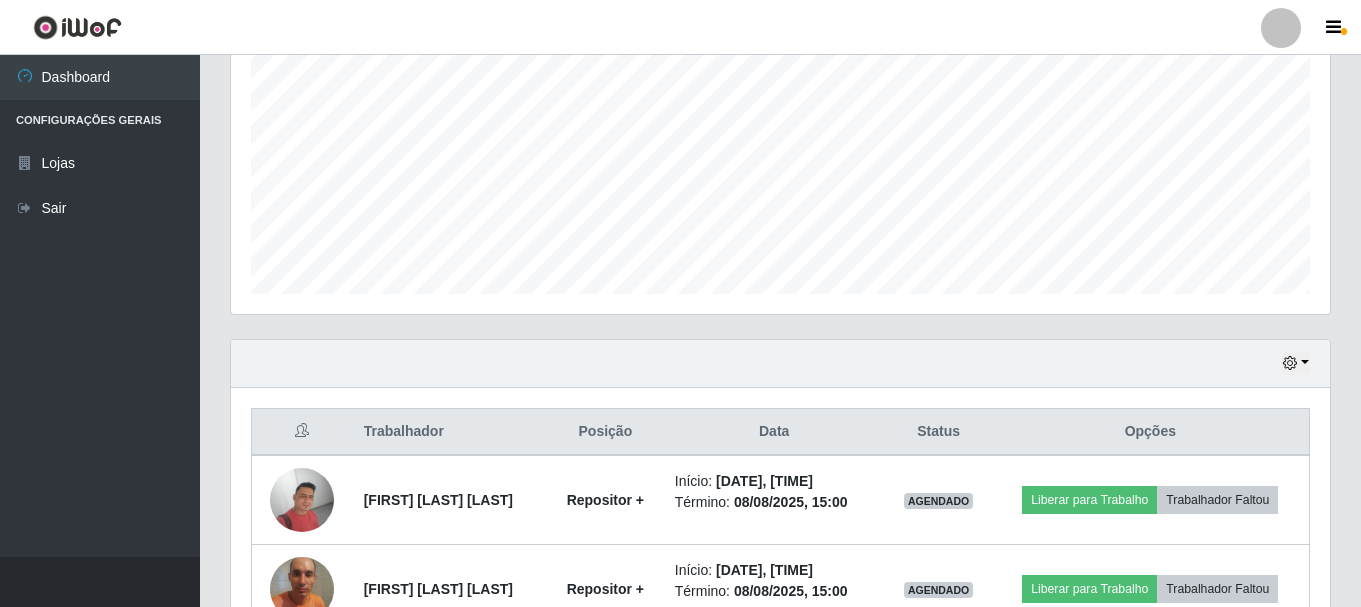 scroll, scrollTop: 299, scrollLeft: 0, axis: vertical 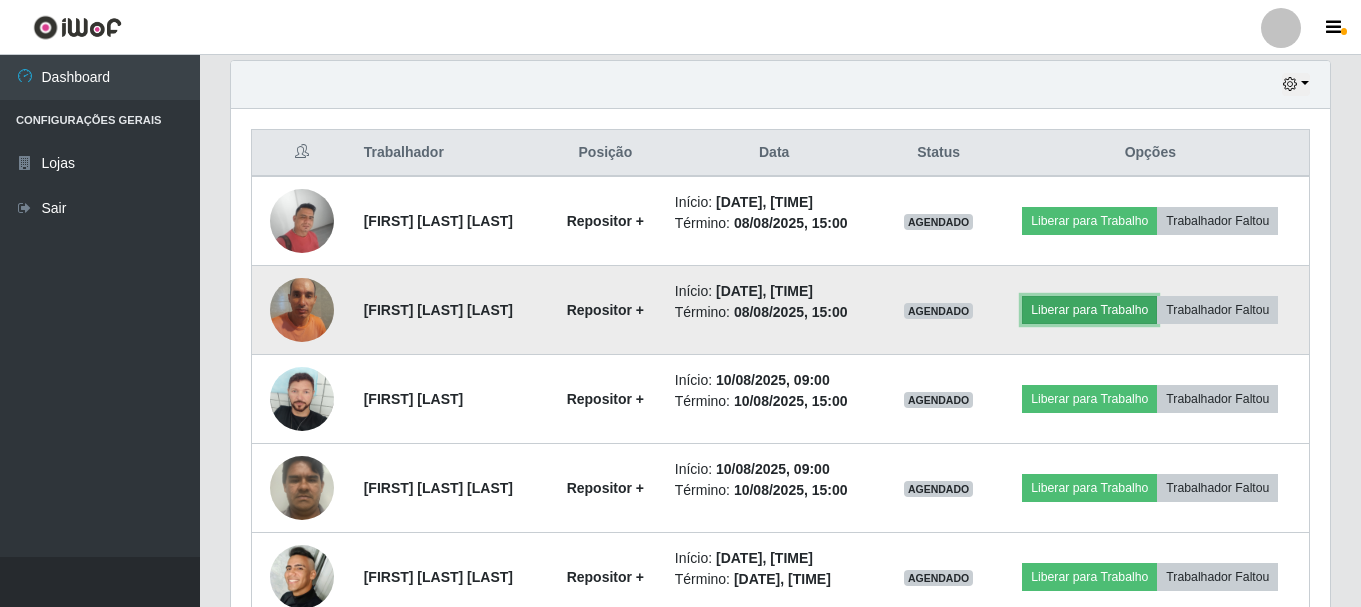click on "Liberar para Trabalho" at bounding box center [1089, 310] 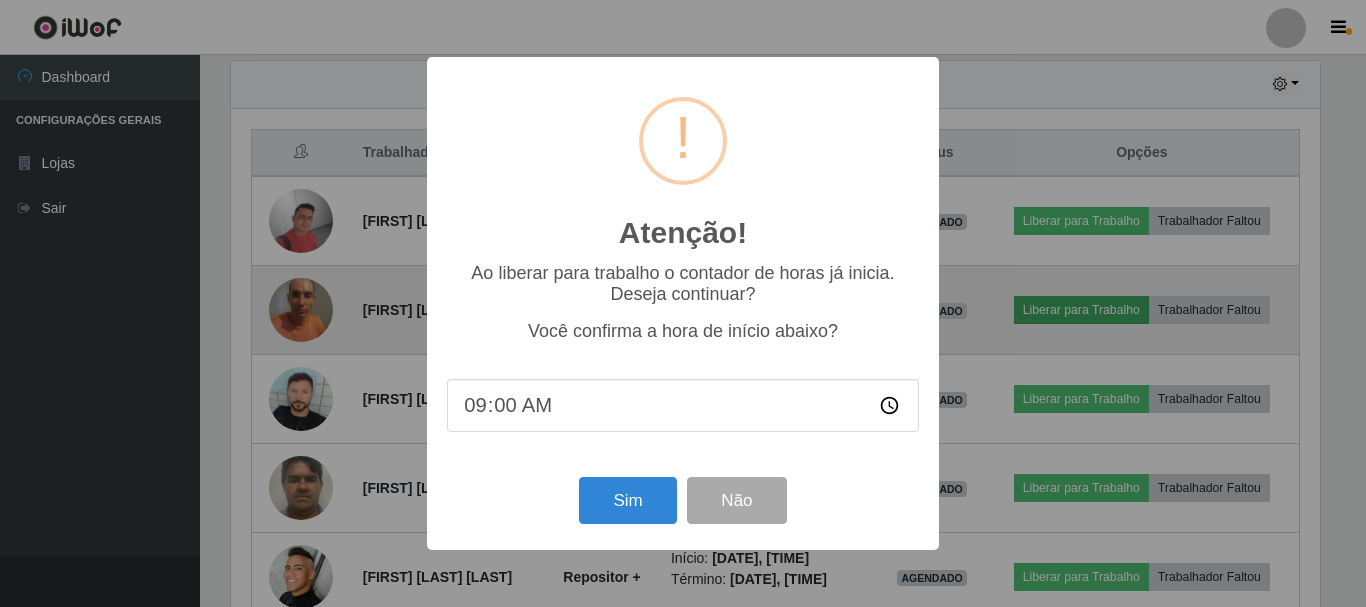 scroll, scrollTop: 999585, scrollLeft: 998911, axis: both 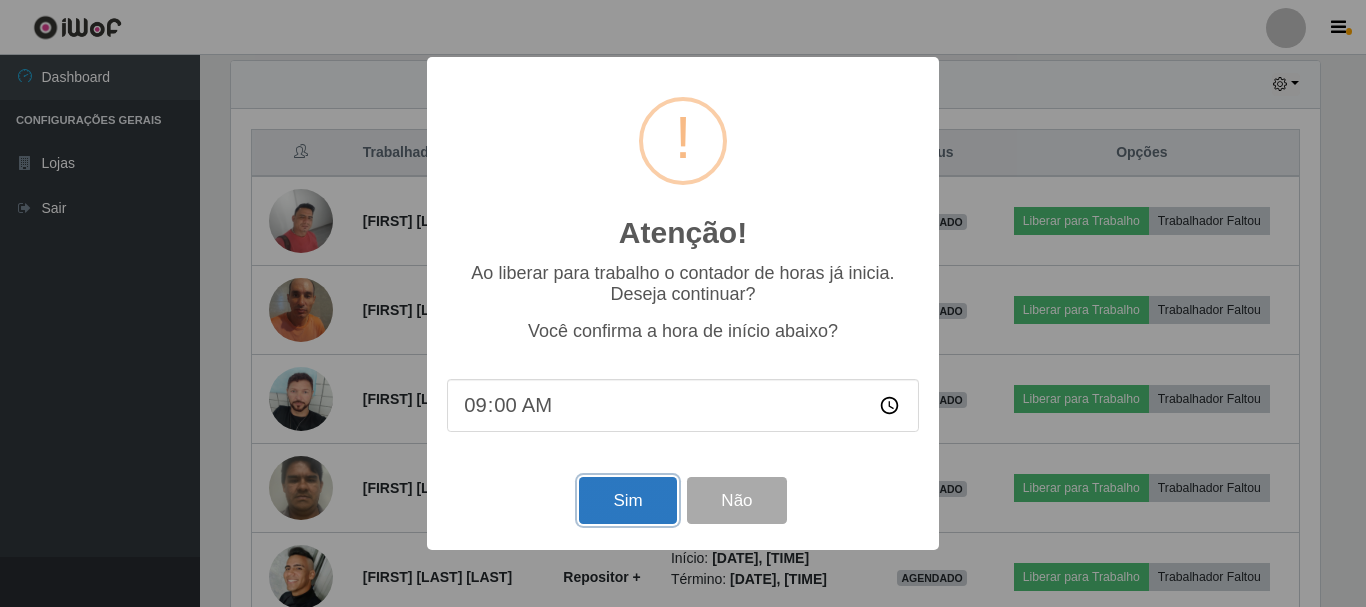 click on "Sim" at bounding box center [627, 500] 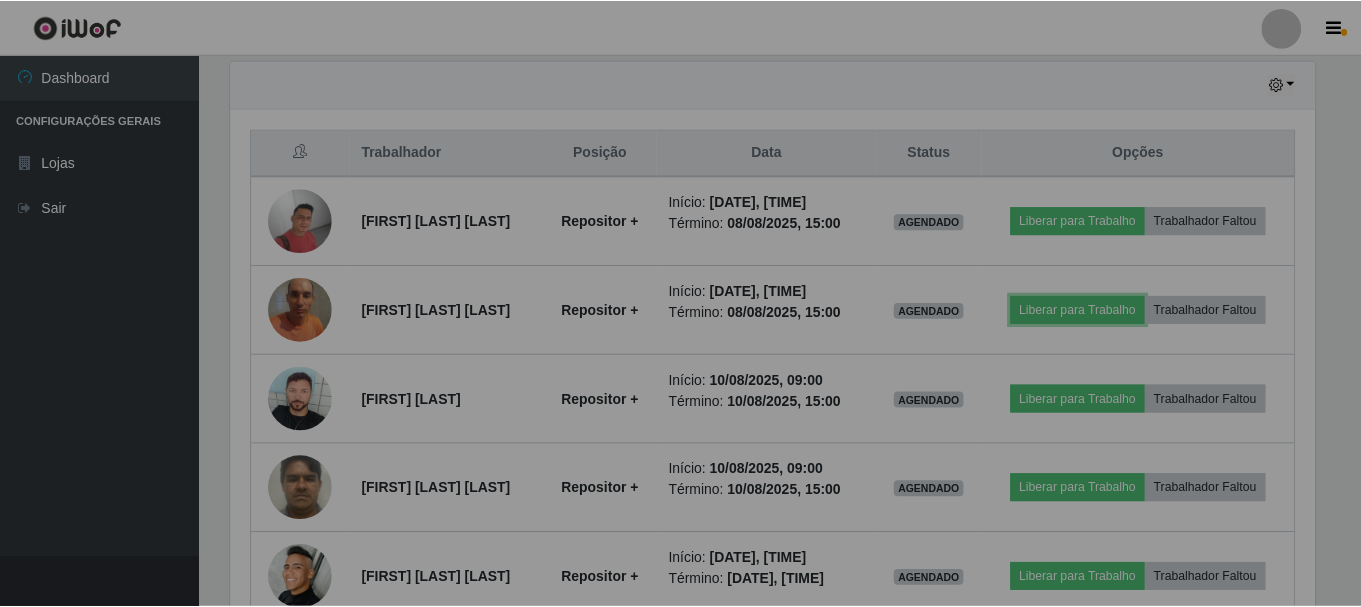 scroll, scrollTop: 999585, scrollLeft: 998901, axis: both 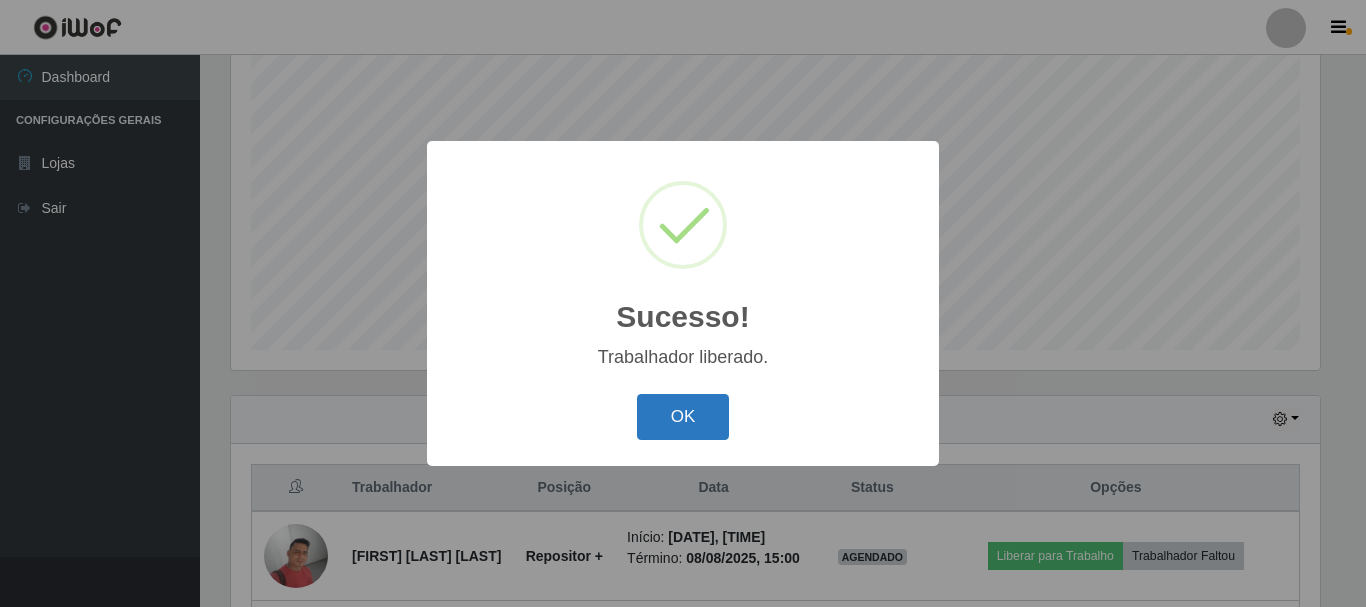 click on "OK" at bounding box center (683, 417) 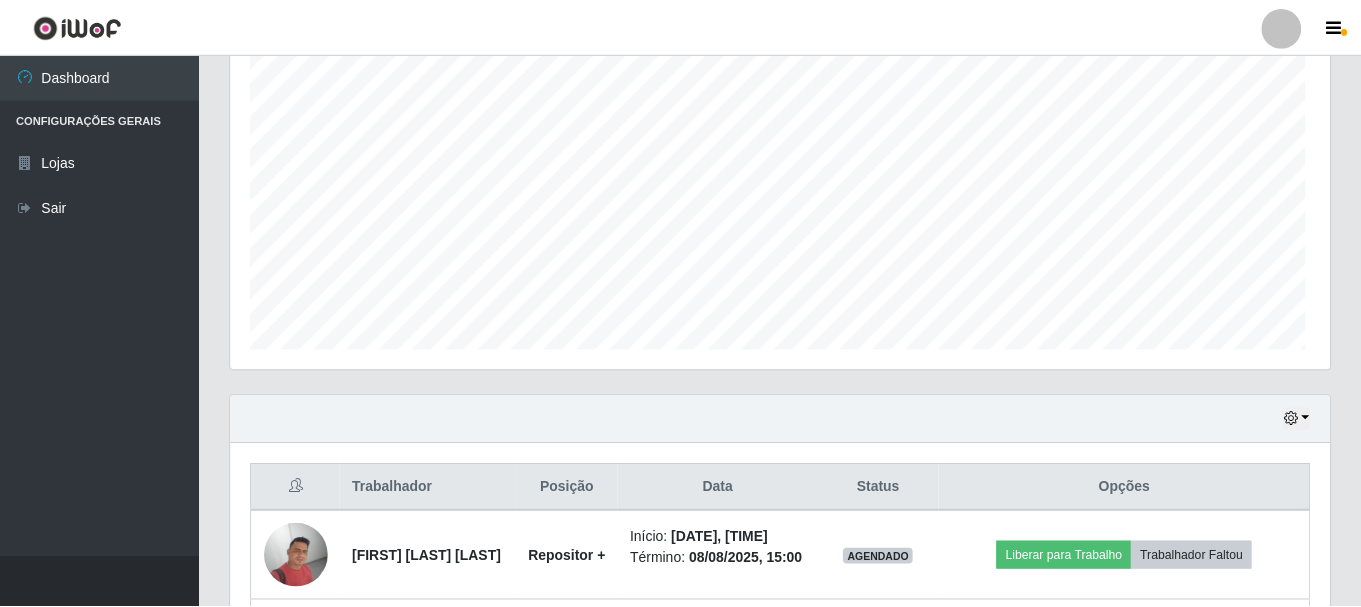 scroll, scrollTop: 999585, scrollLeft: 998901, axis: both 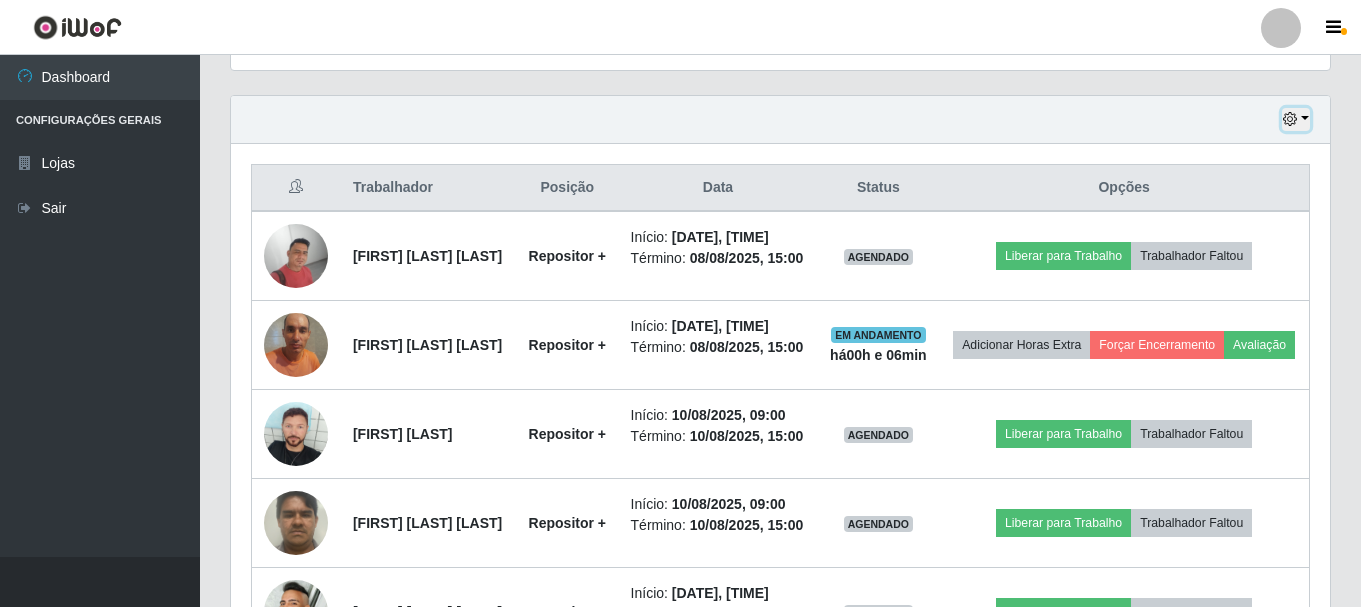 click at bounding box center [1296, 119] 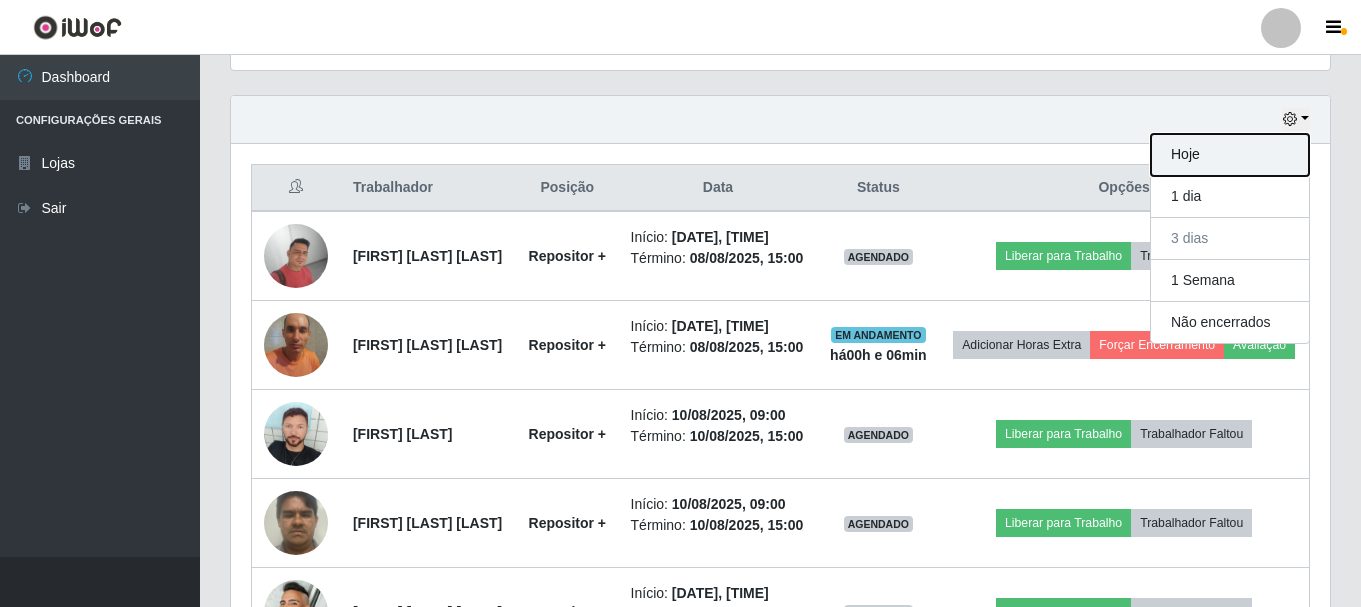 click on "Hoje" at bounding box center [1230, 155] 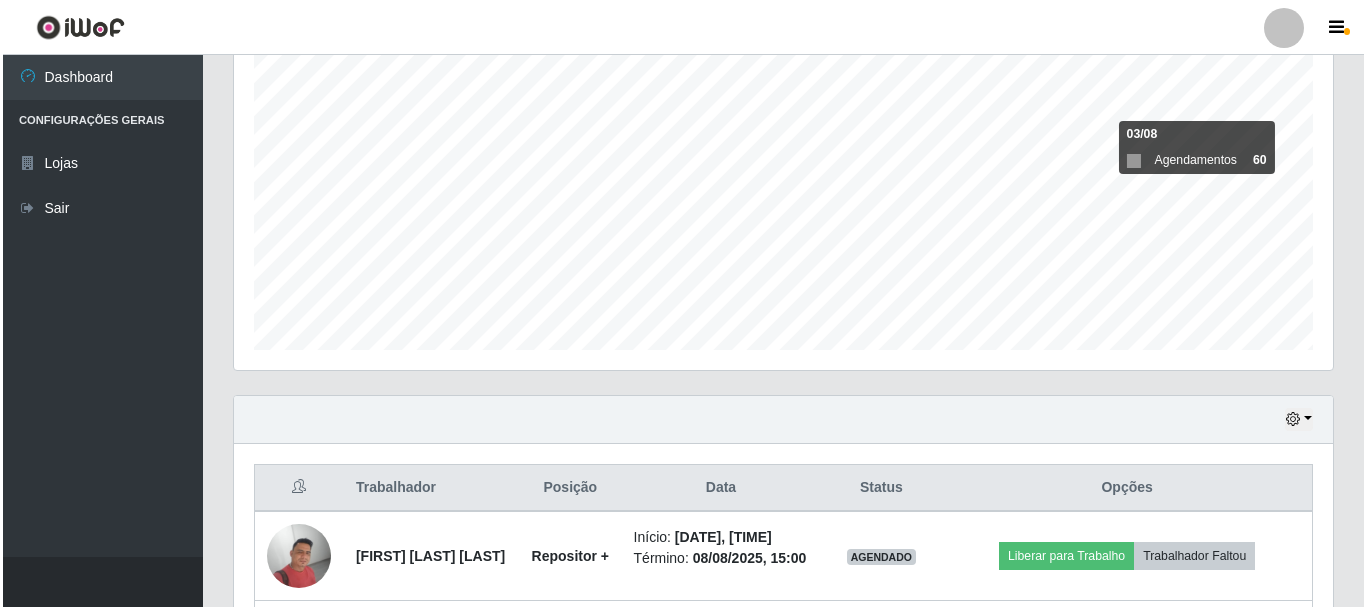 scroll, scrollTop: 543, scrollLeft: 0, axis: vertical 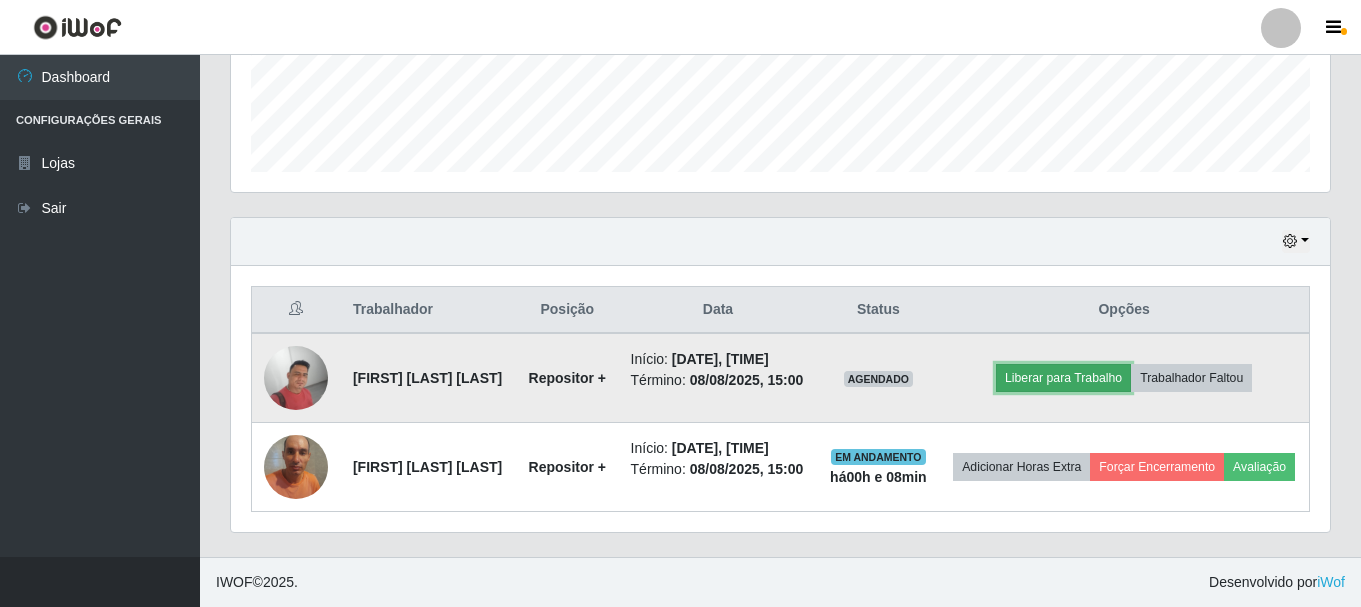 click on "Liberar para Trabalho" at bounding box center [1063, 378] 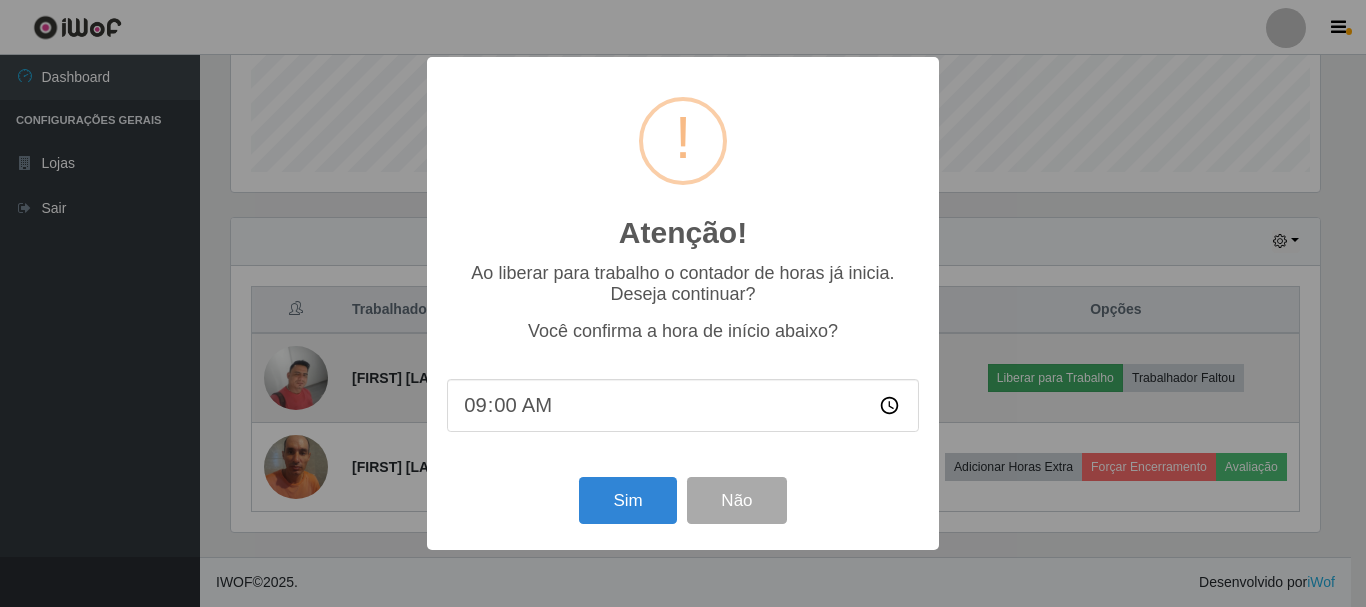 scroll, scrollTop: 999585, scrollLeft: 998911, axis: both 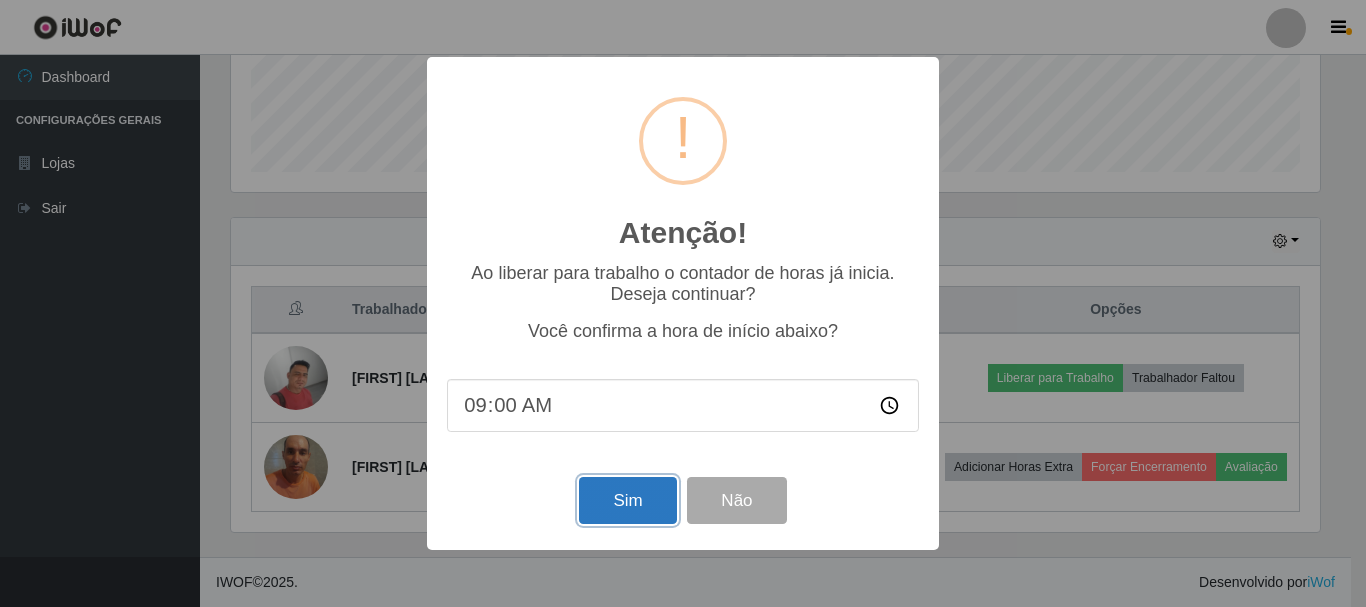 click on "Sim" at bounding box center [627, 500] 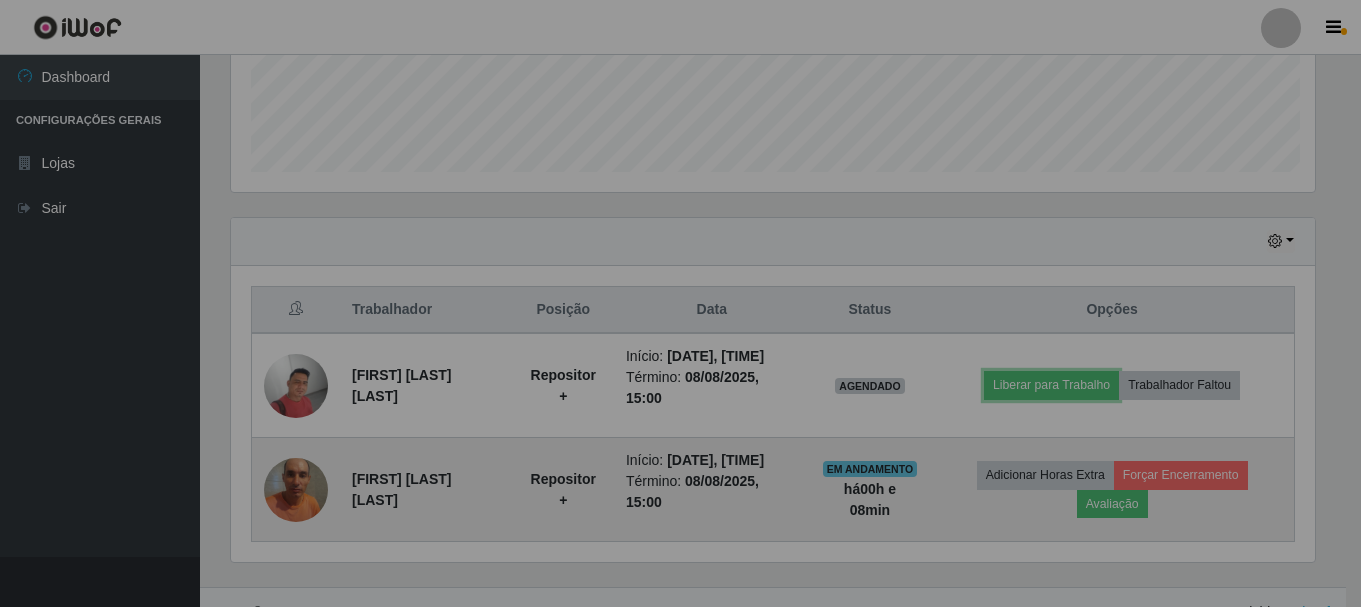 scroll, scrollTop: 999585, scrollLeft: 998901, axis: both 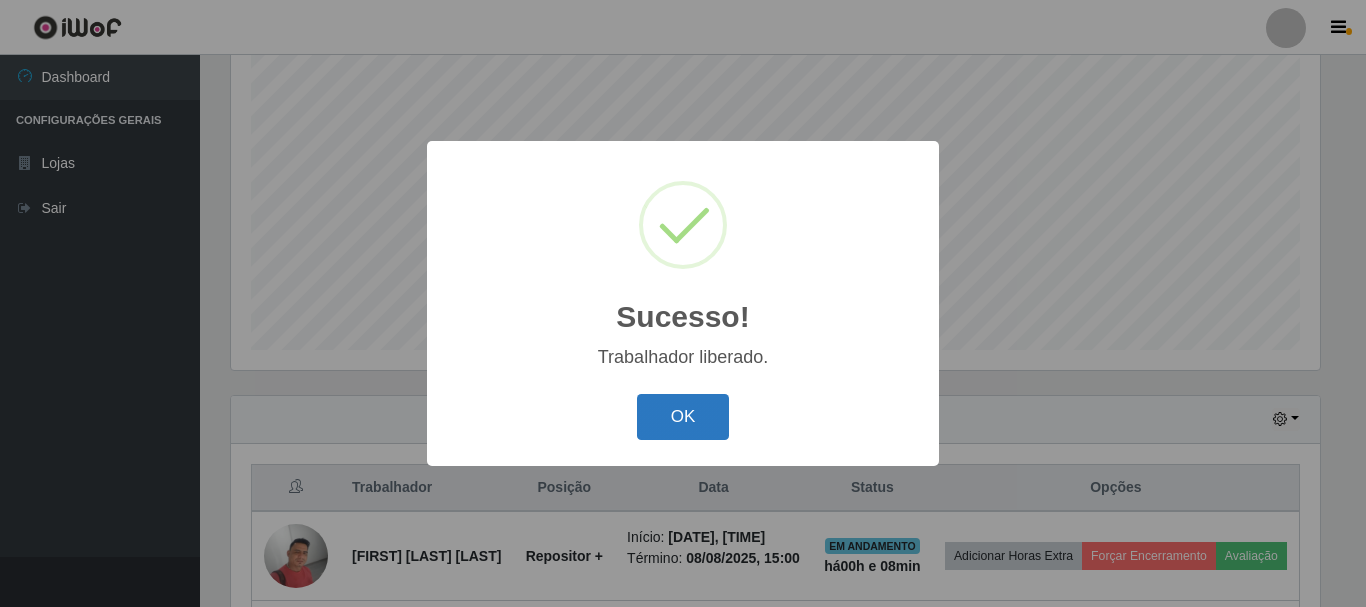 click on "OK" at bounding box center (683, 417) 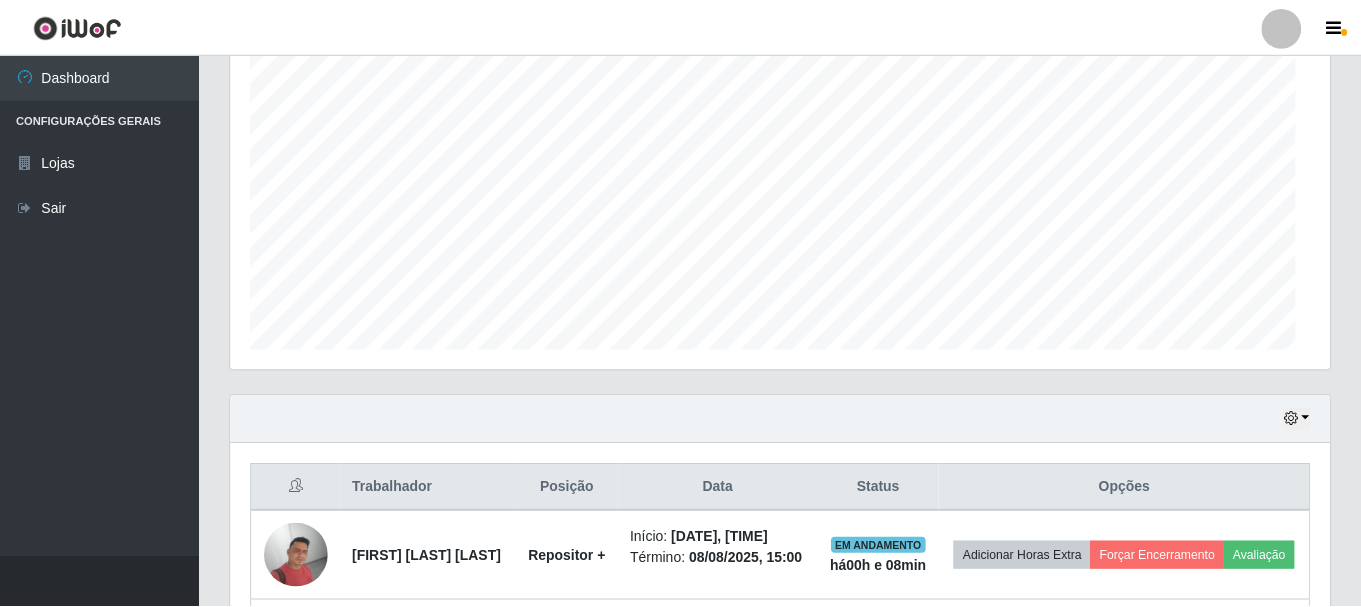 scroll, scrollTop: 999585, scrollLeft: 998901, axis: both 